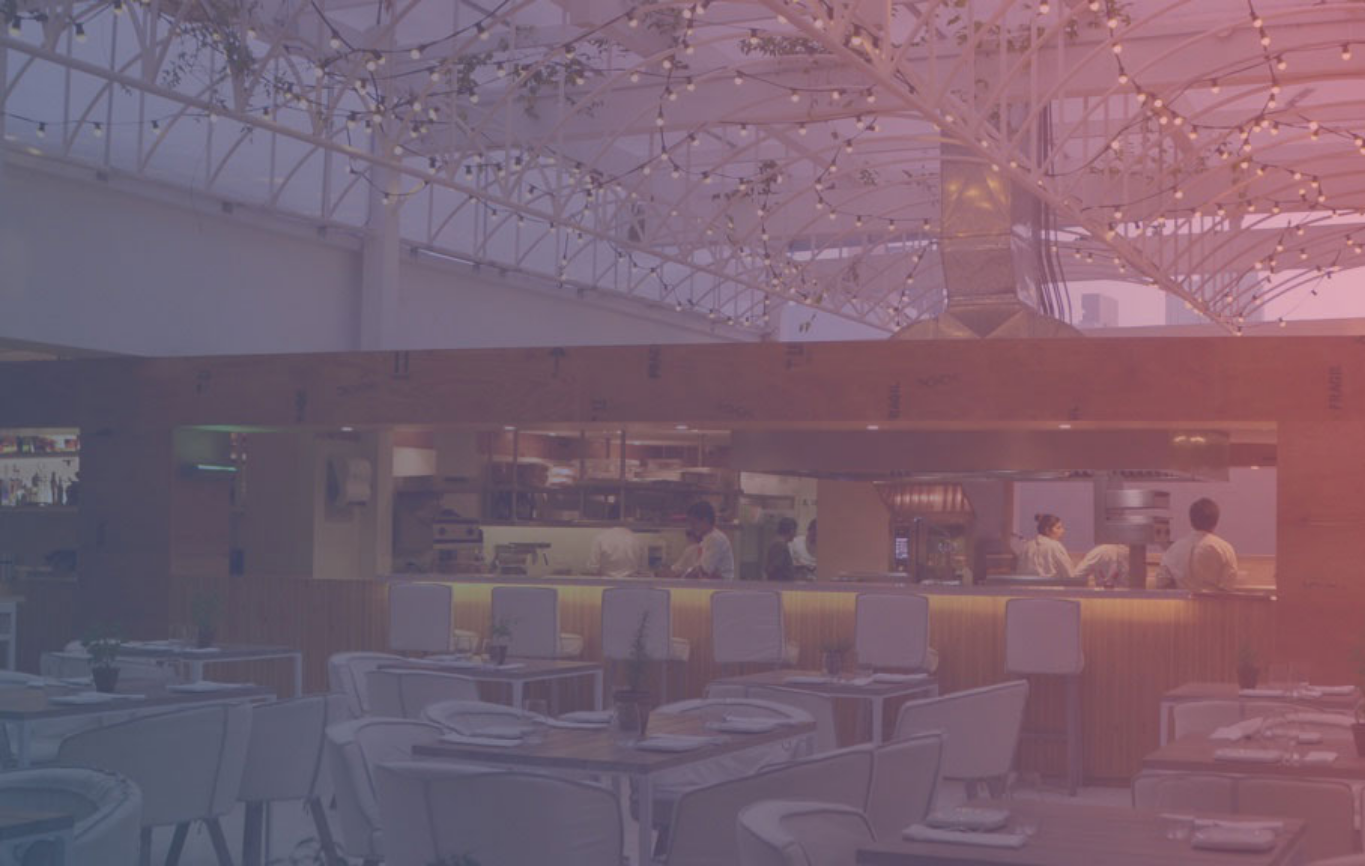 scroll, scrollTop: 0, scrollLeft: 0, axis: both 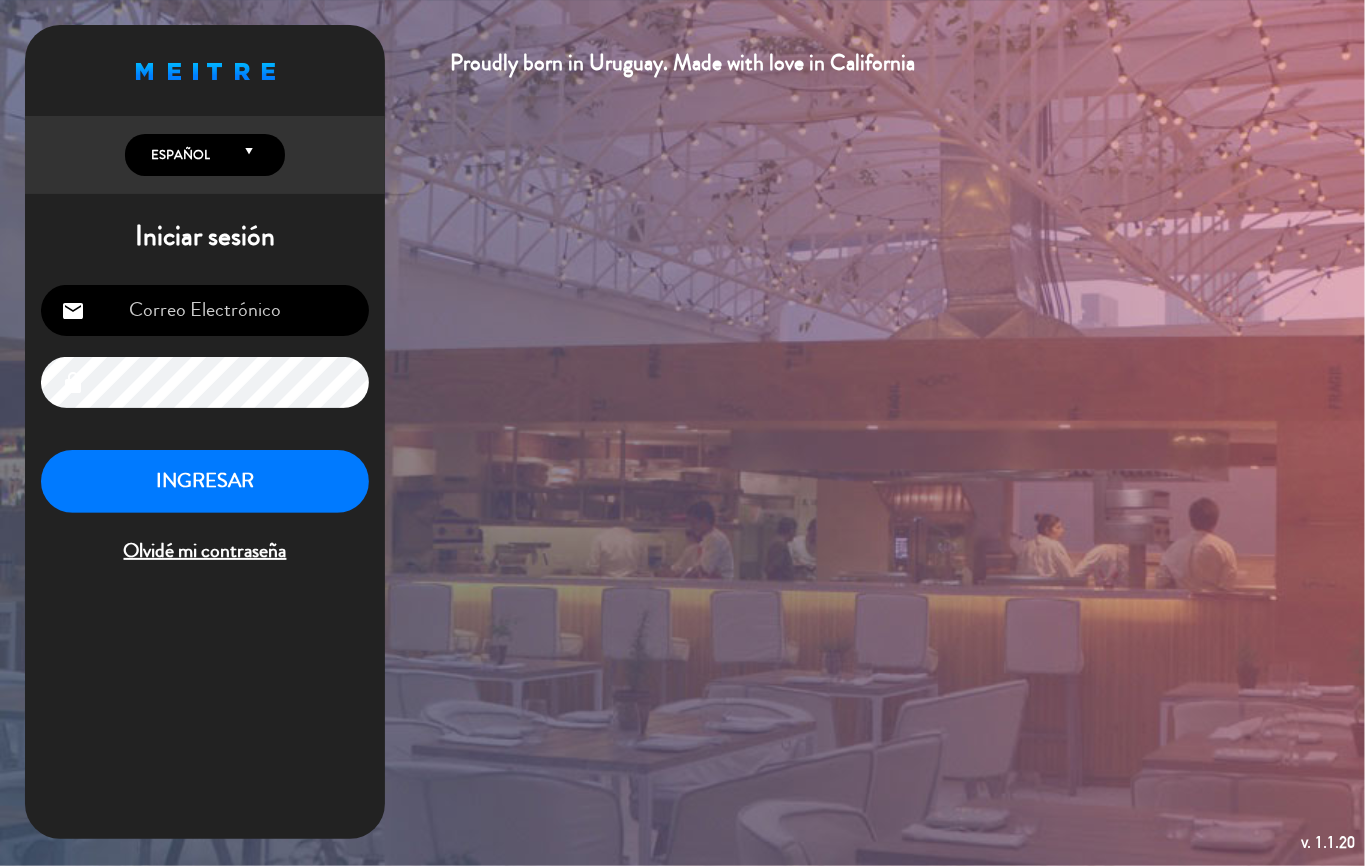 type on "[EMAIL]" 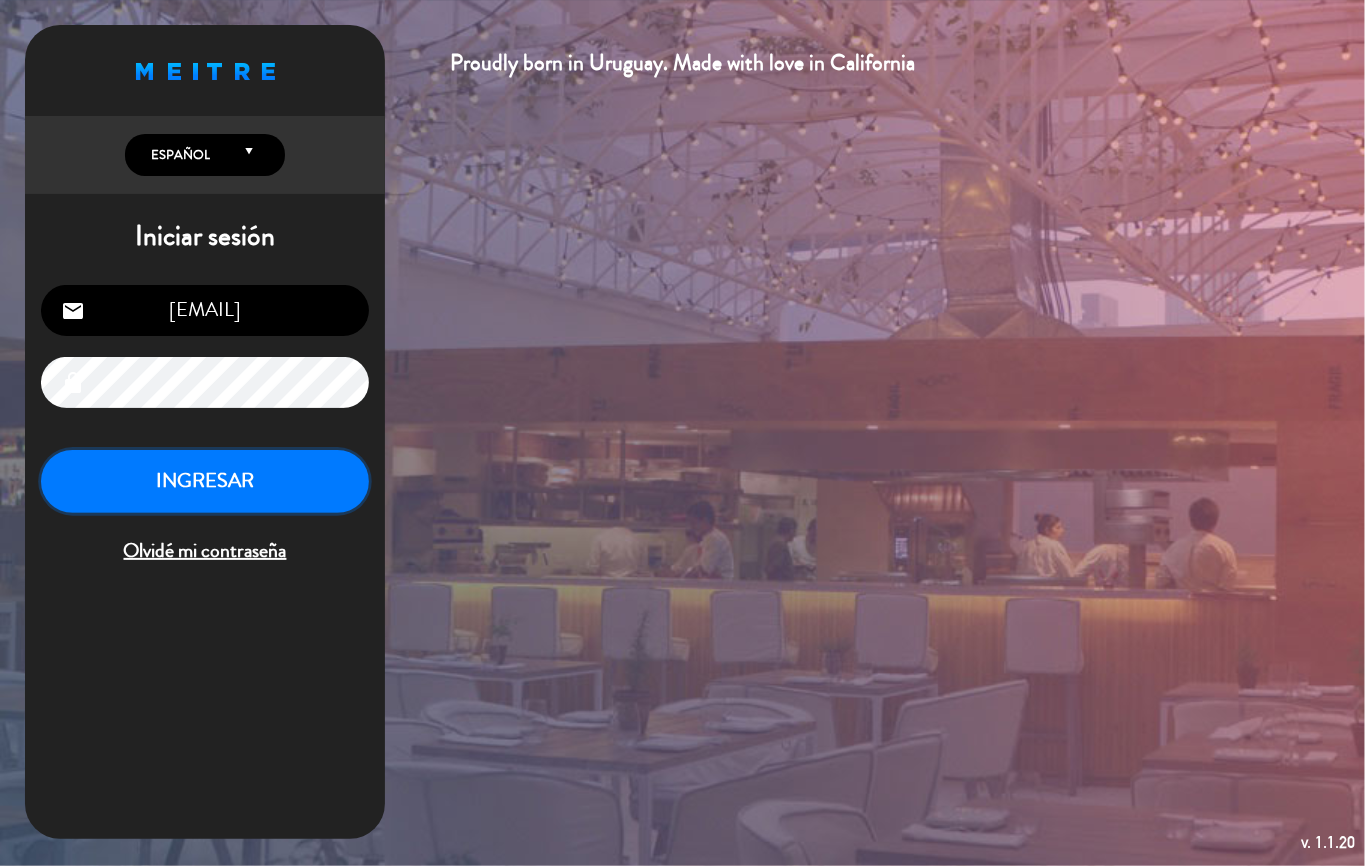 click on "INGRESAR" at bounding box center (205, 481) 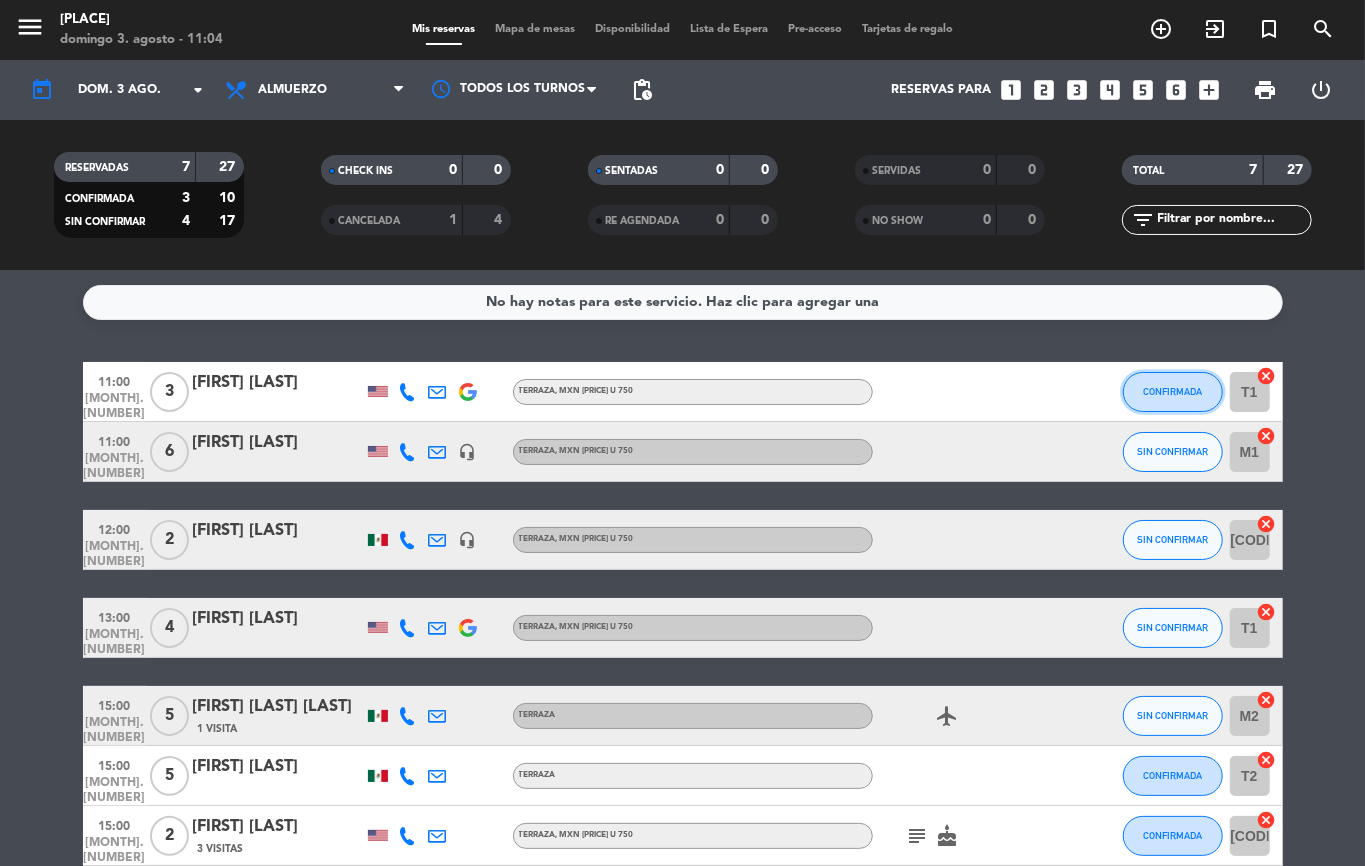 click on "CONFIRMADA" 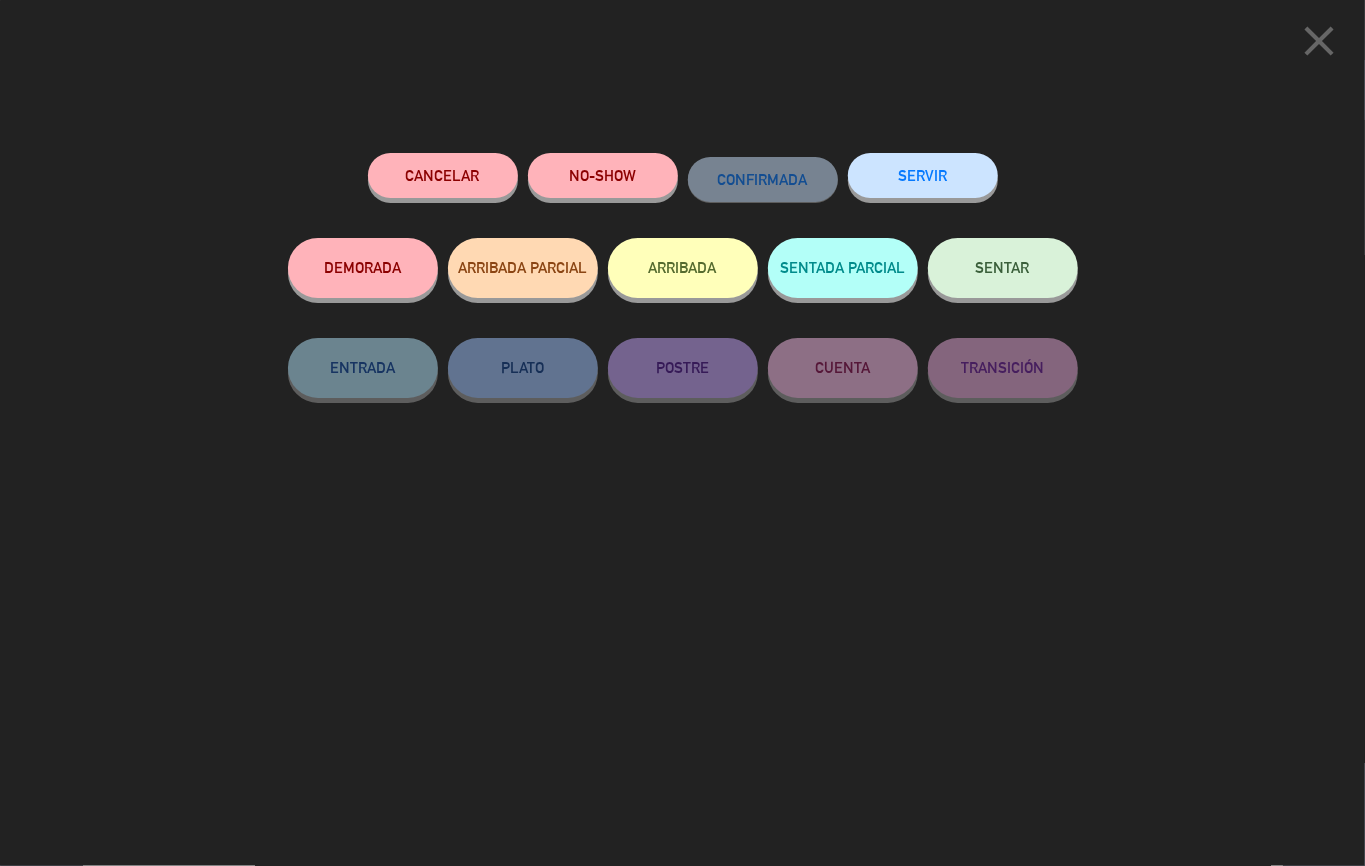click on "ARRIBADA" 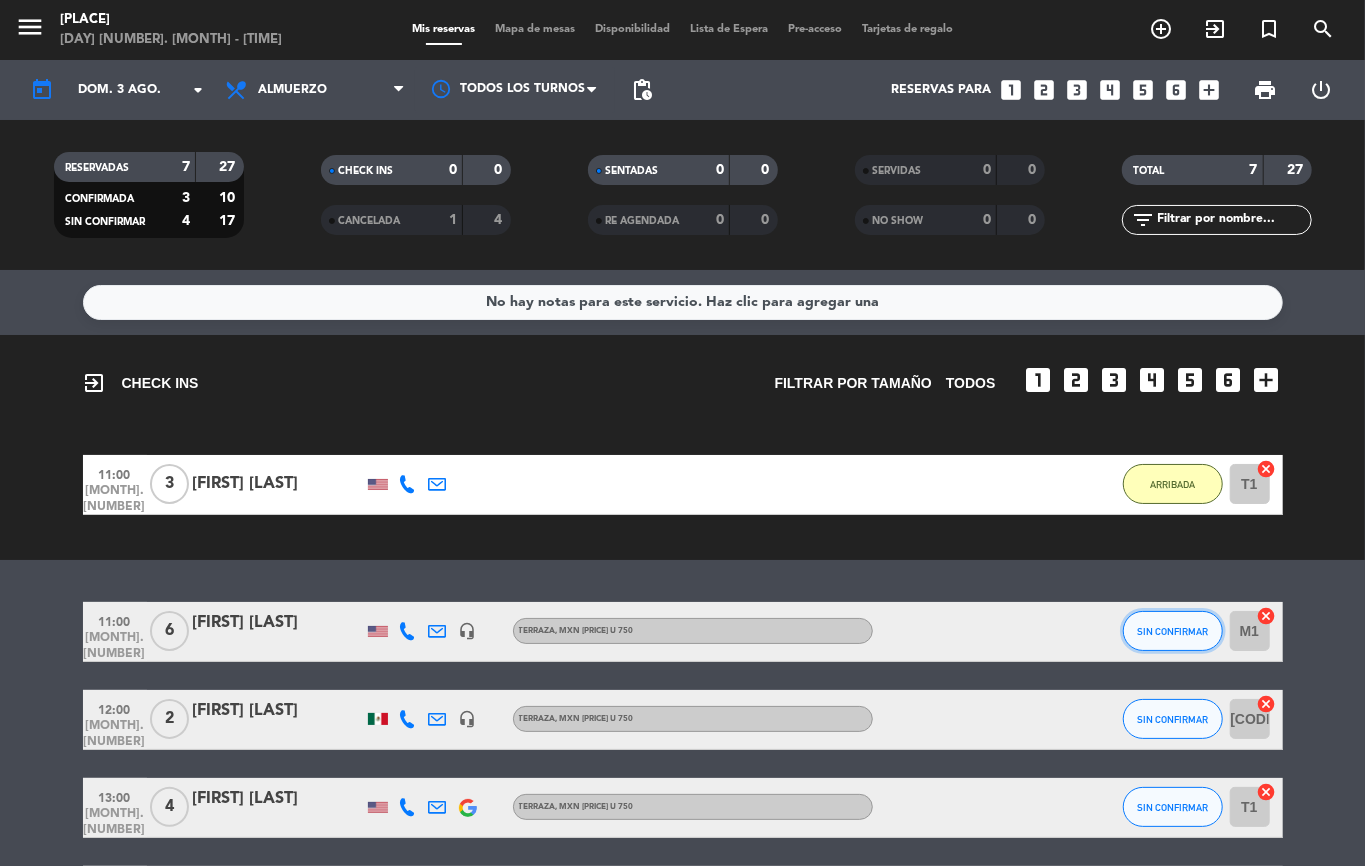 click on "SIN CONFIRMAR" 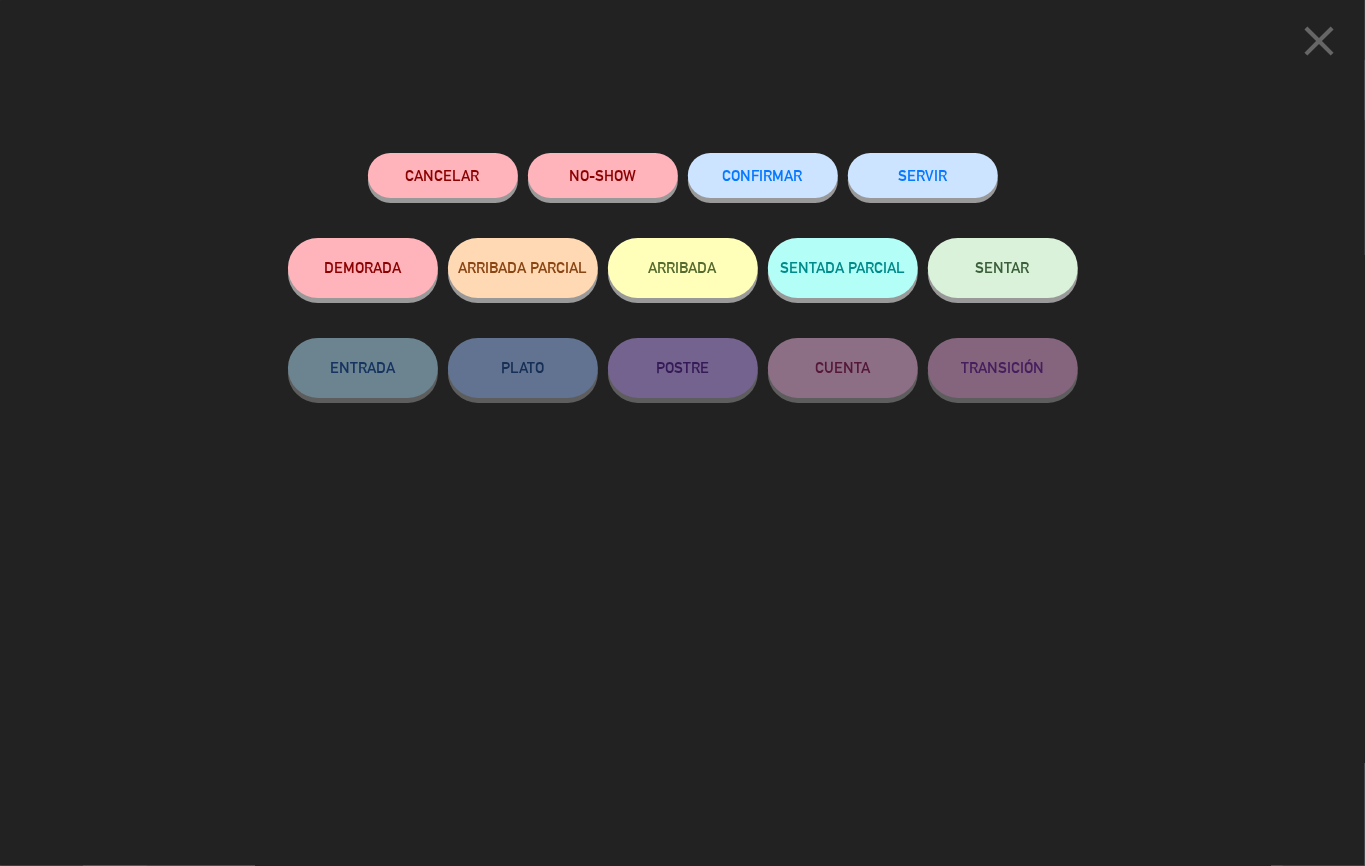 click on "ARRIBADA" 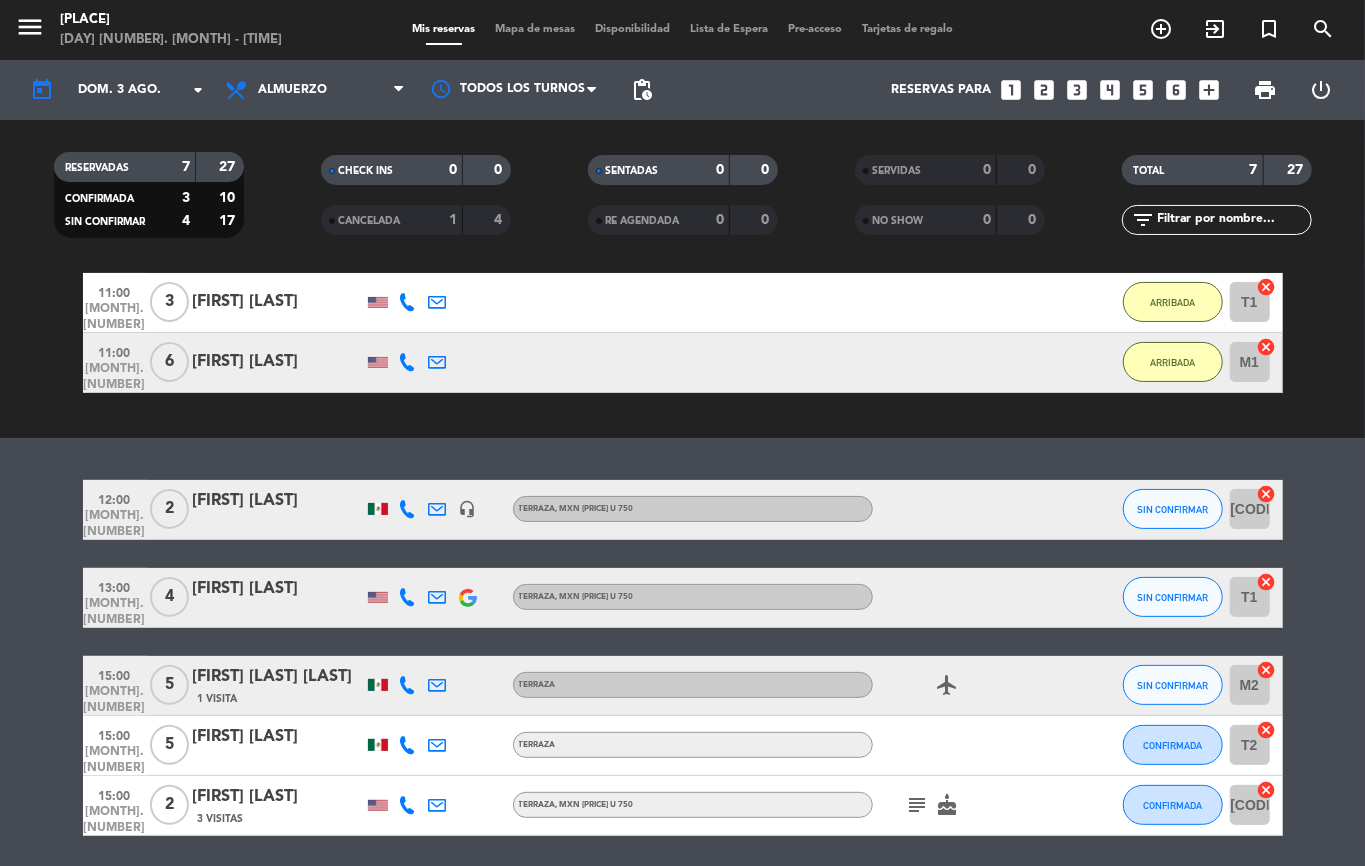 scroll, scrollTop: 250, scrollLeft: 0, axis: vertical 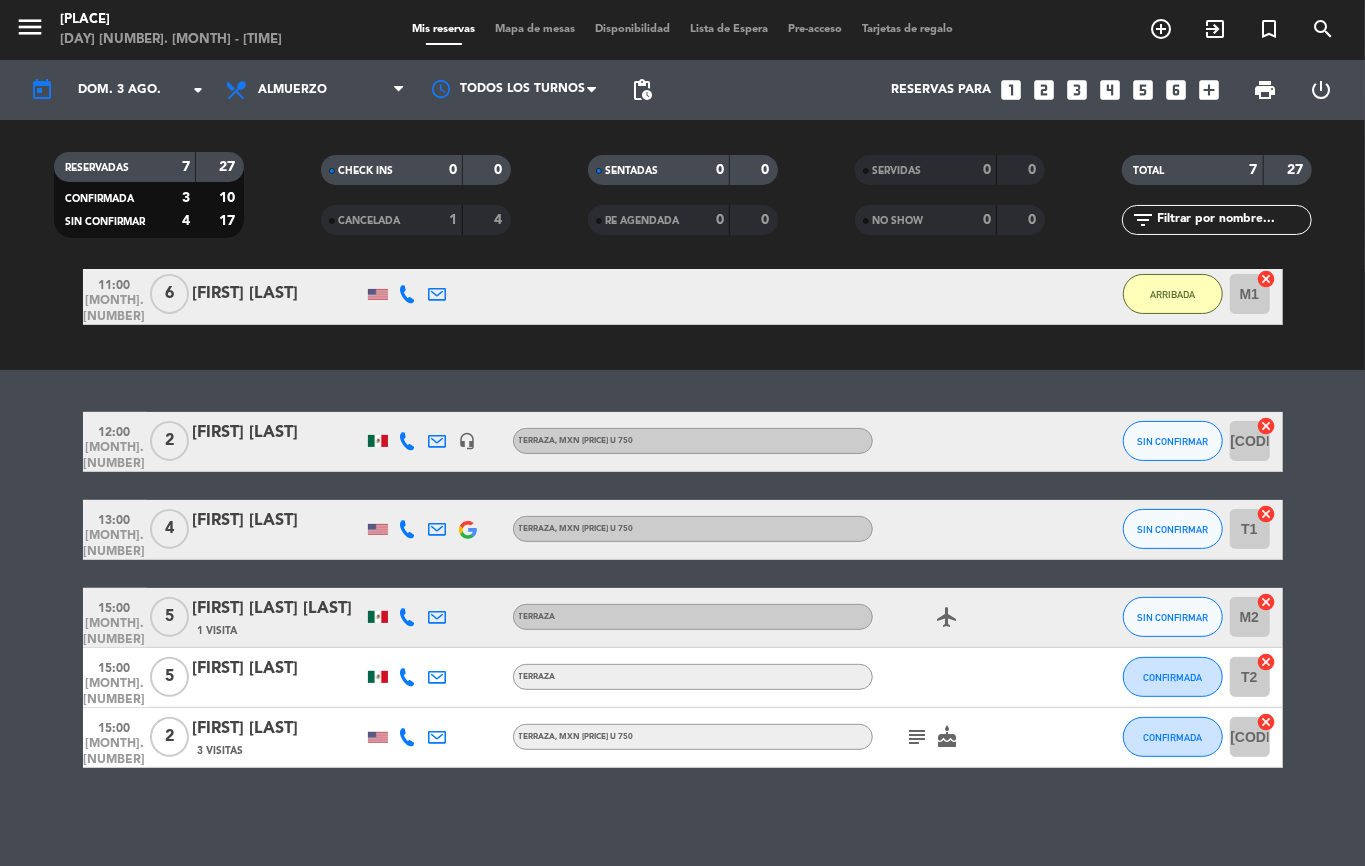 click on "[FIRST] [LAST]" 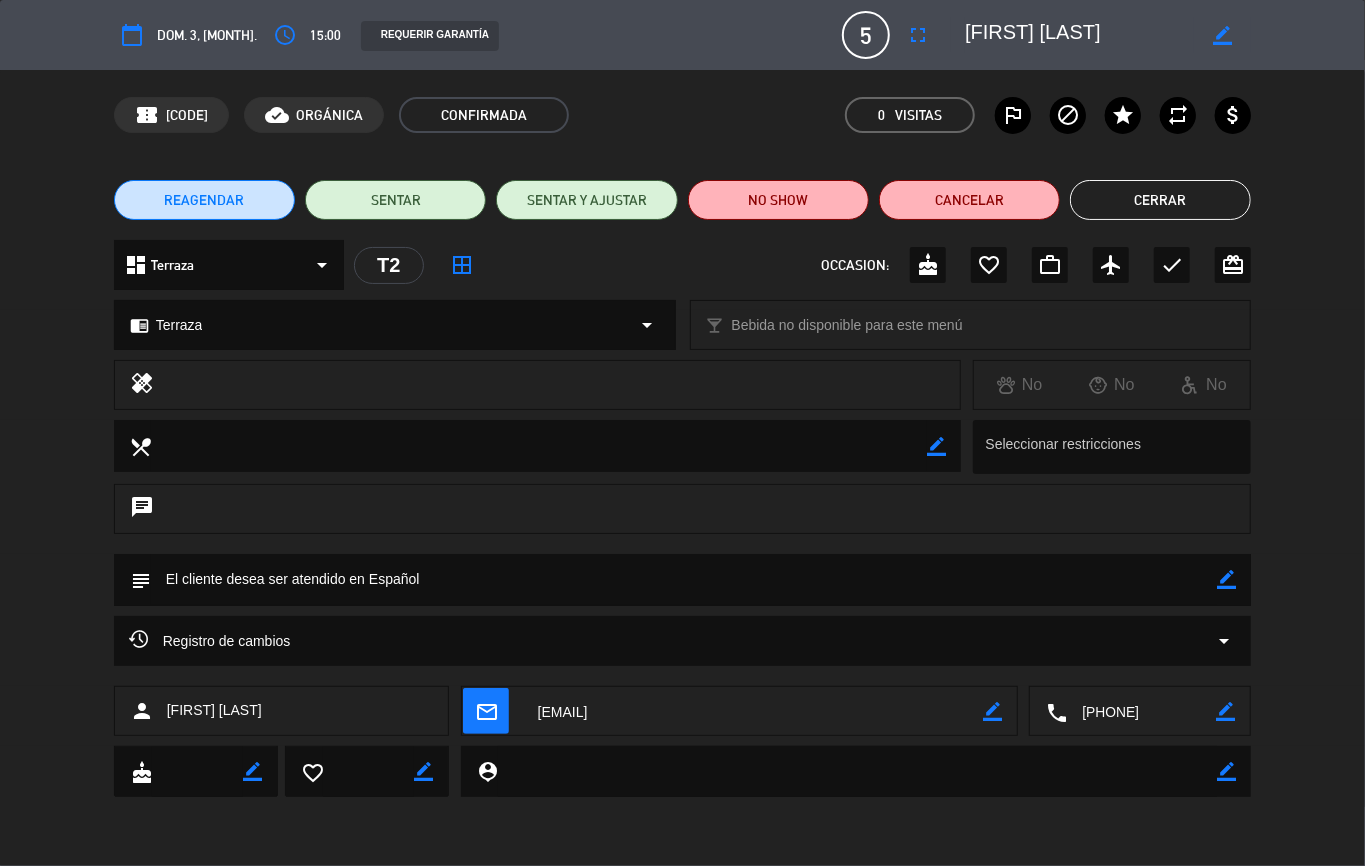 click on "Cerrar" 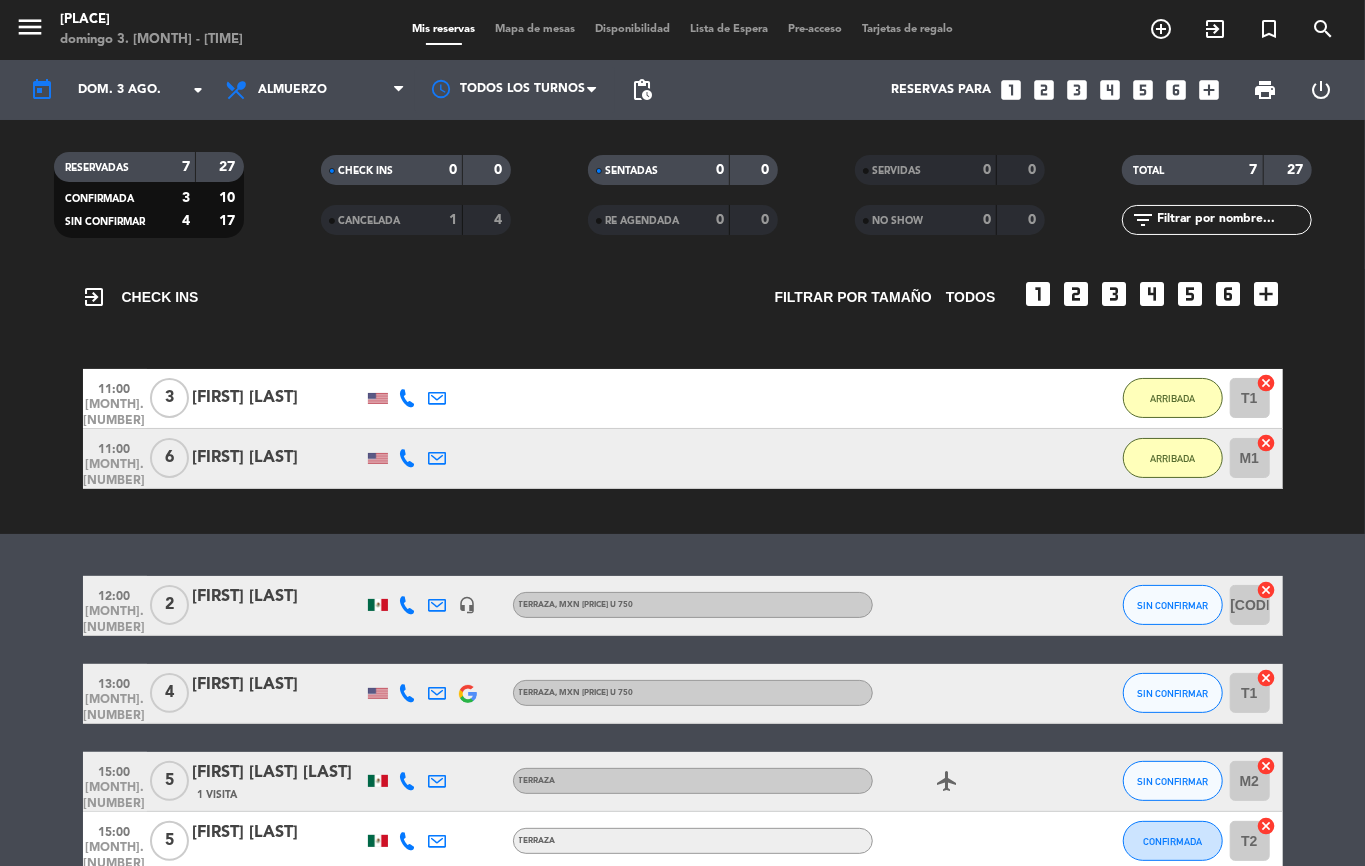 scroll, scrollTop: 133, scrollLeft: 0, axis: vertical 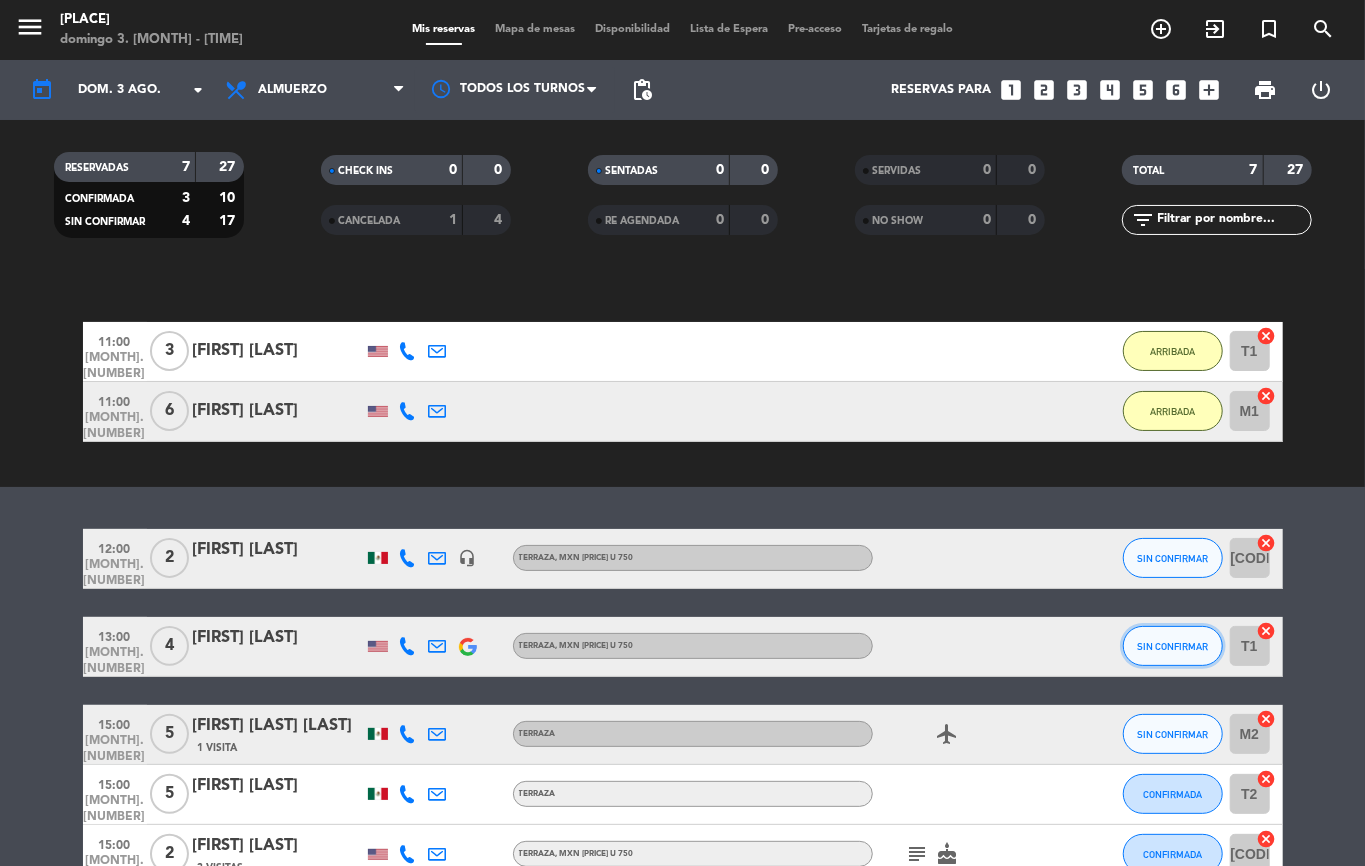 click on "SIN CONFIRMAR" 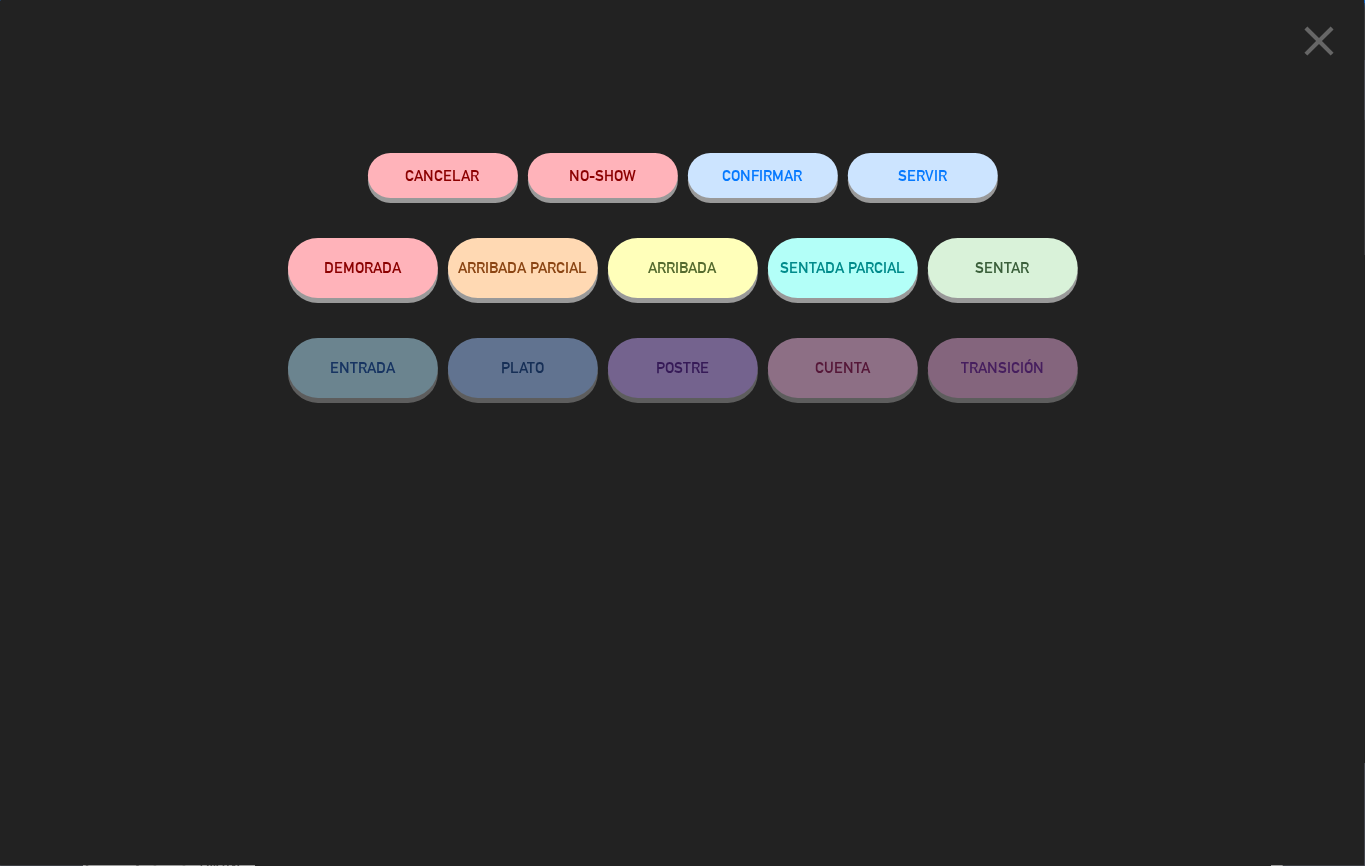 click on "ARRIBADA" 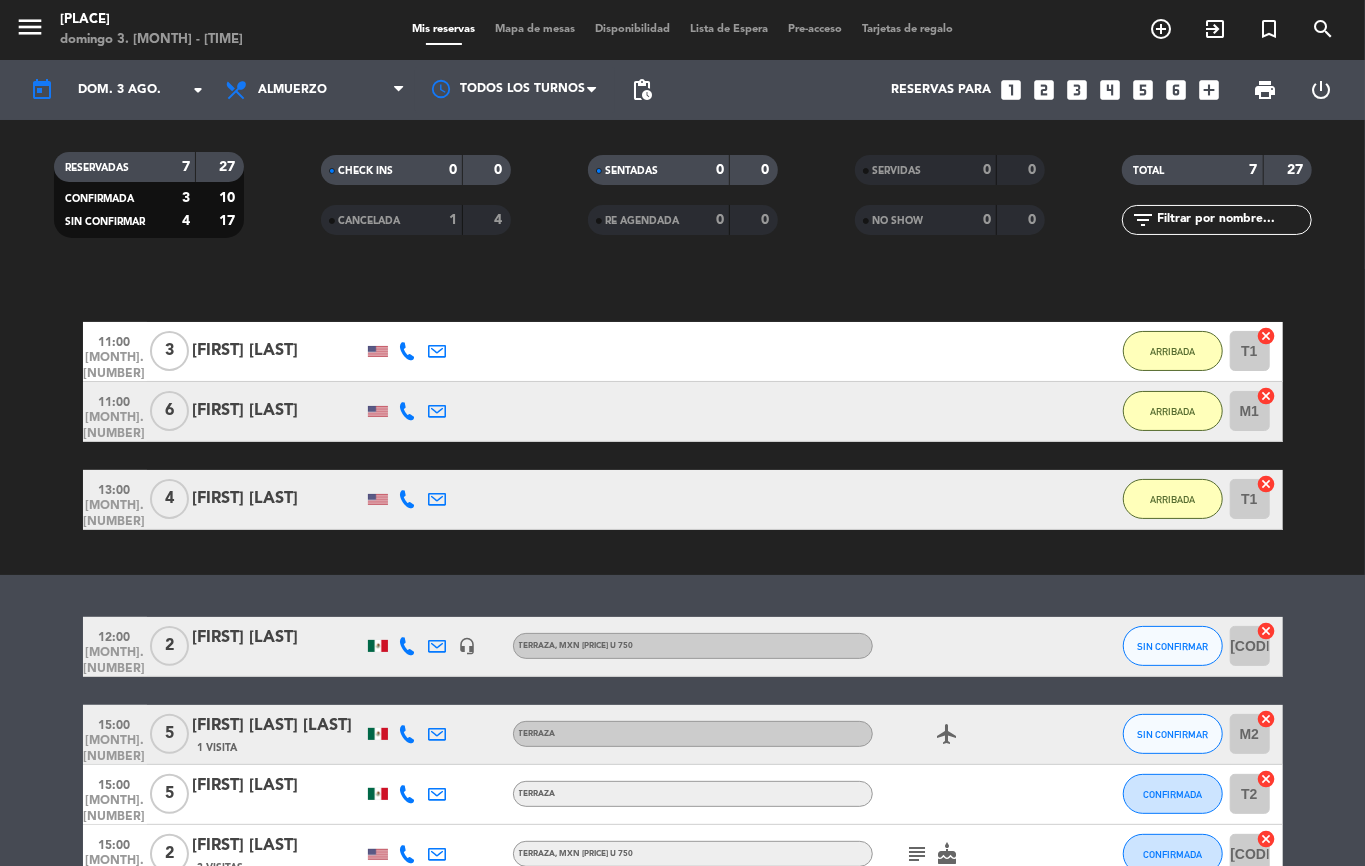 scroll, scrollTop: 250, scrollLeft: 0, axis: vertical 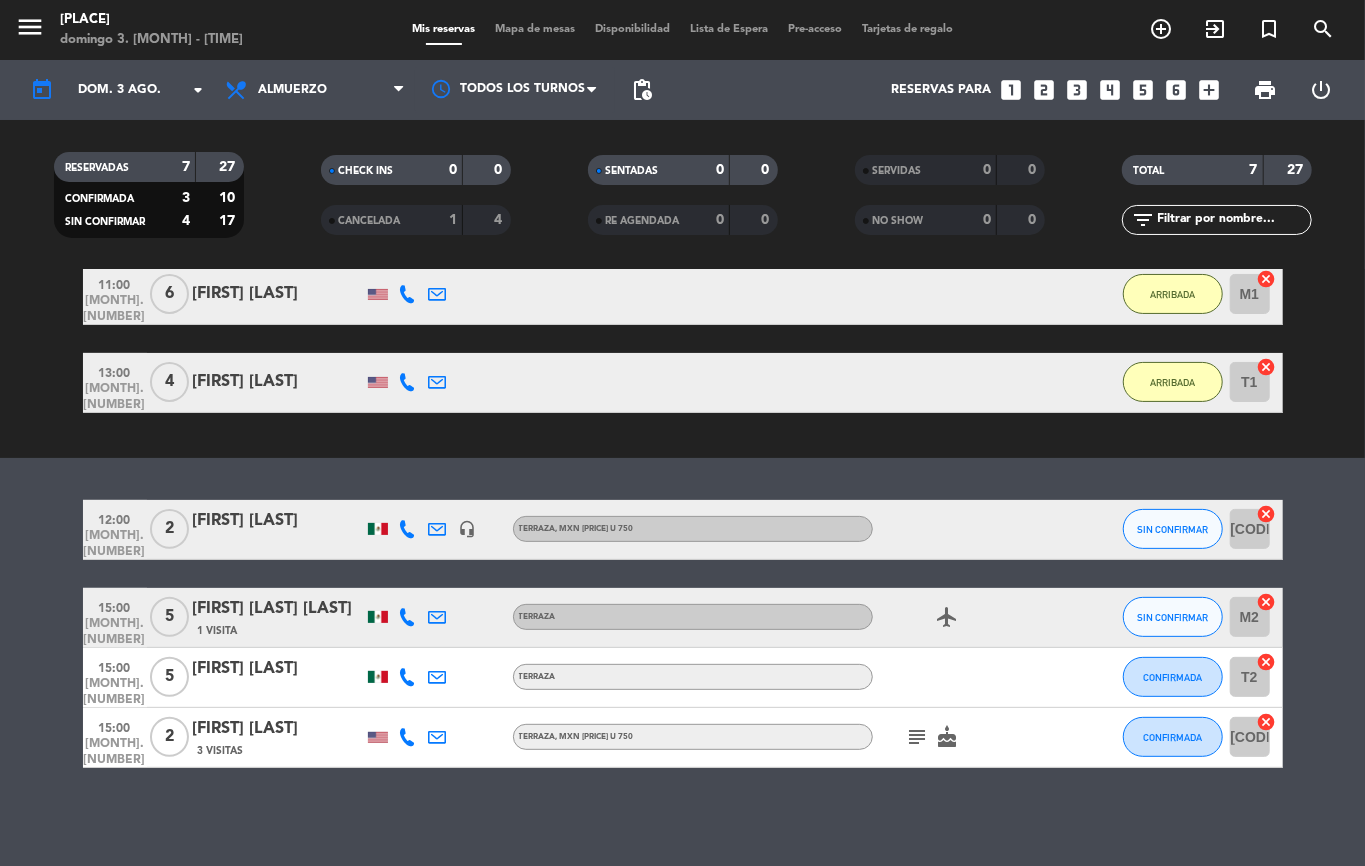 click on "looks_4" at bounding box center (1111, 90) 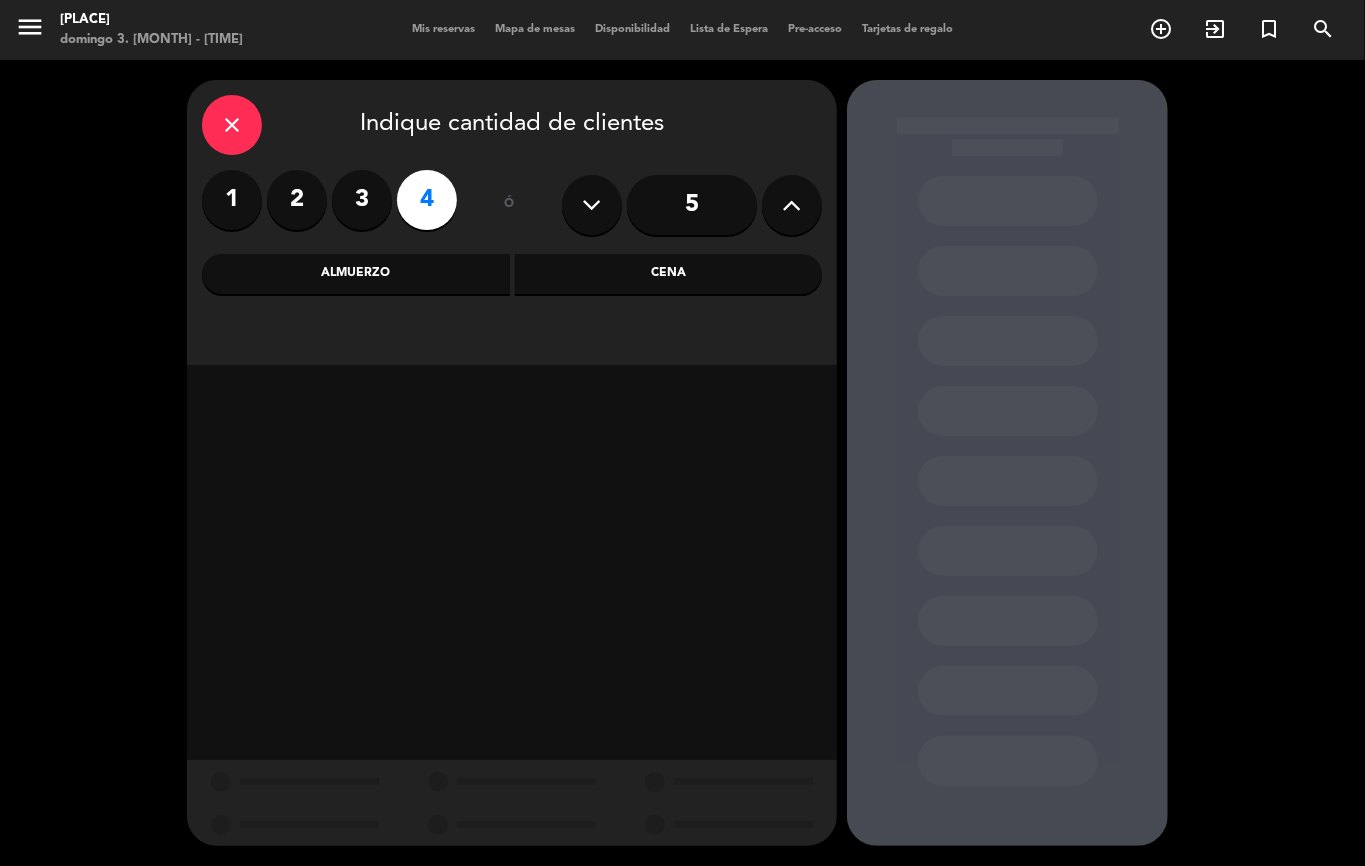 click on "Almuerzo" at bounding box center (356, 274) 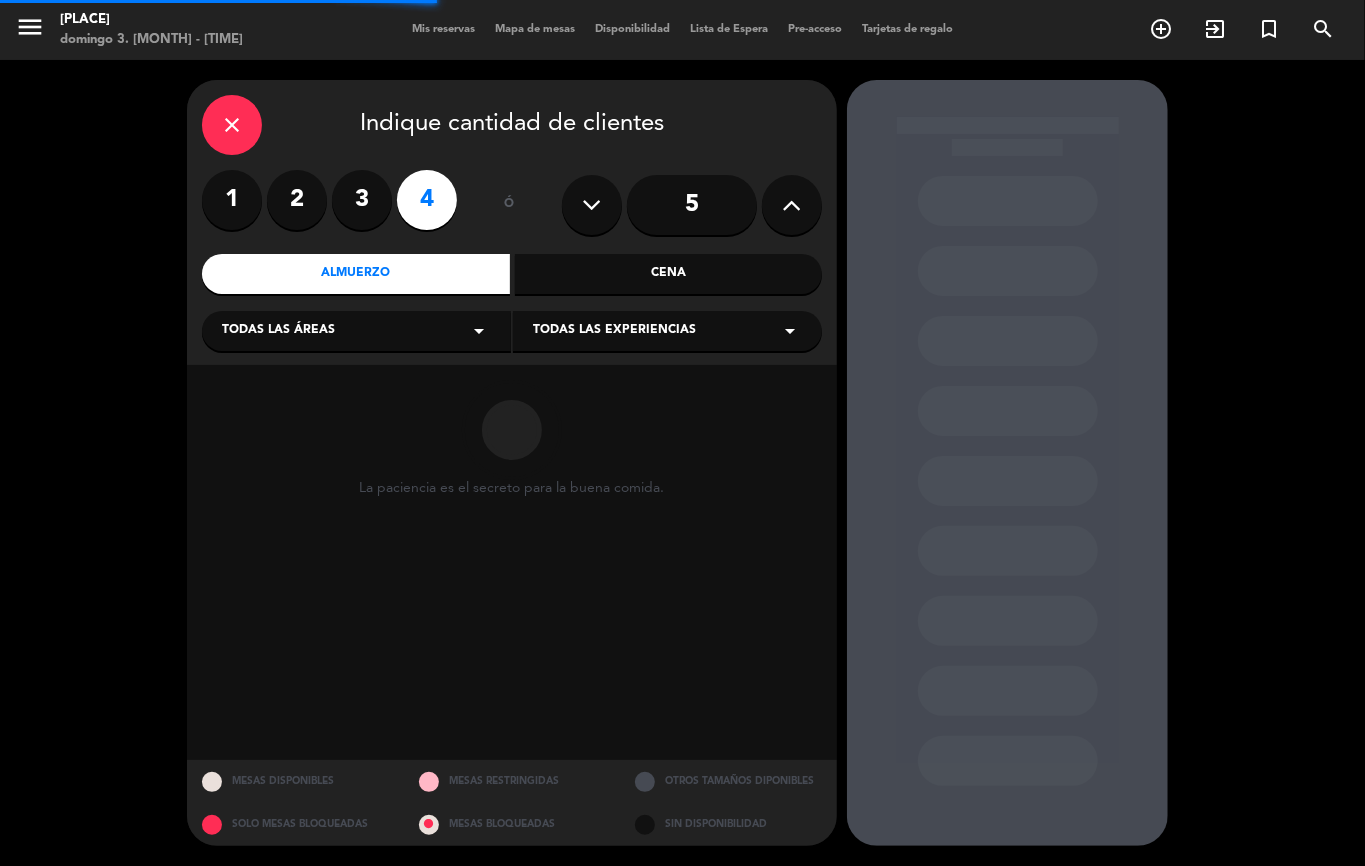 click on "[ALL] [ICON]" at bounding box center (356, 331) 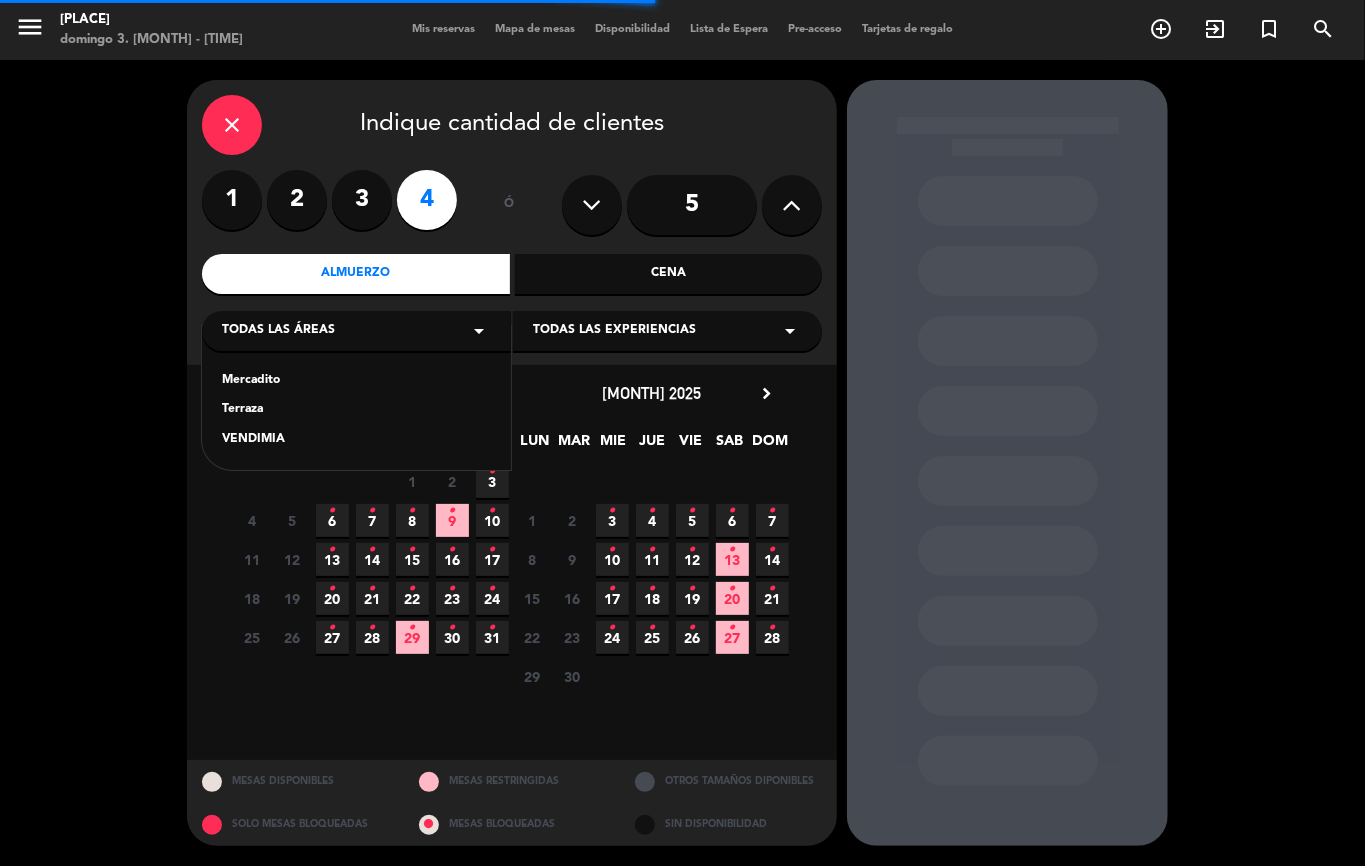 click on "Terraza" at bounding box center (356, 410) 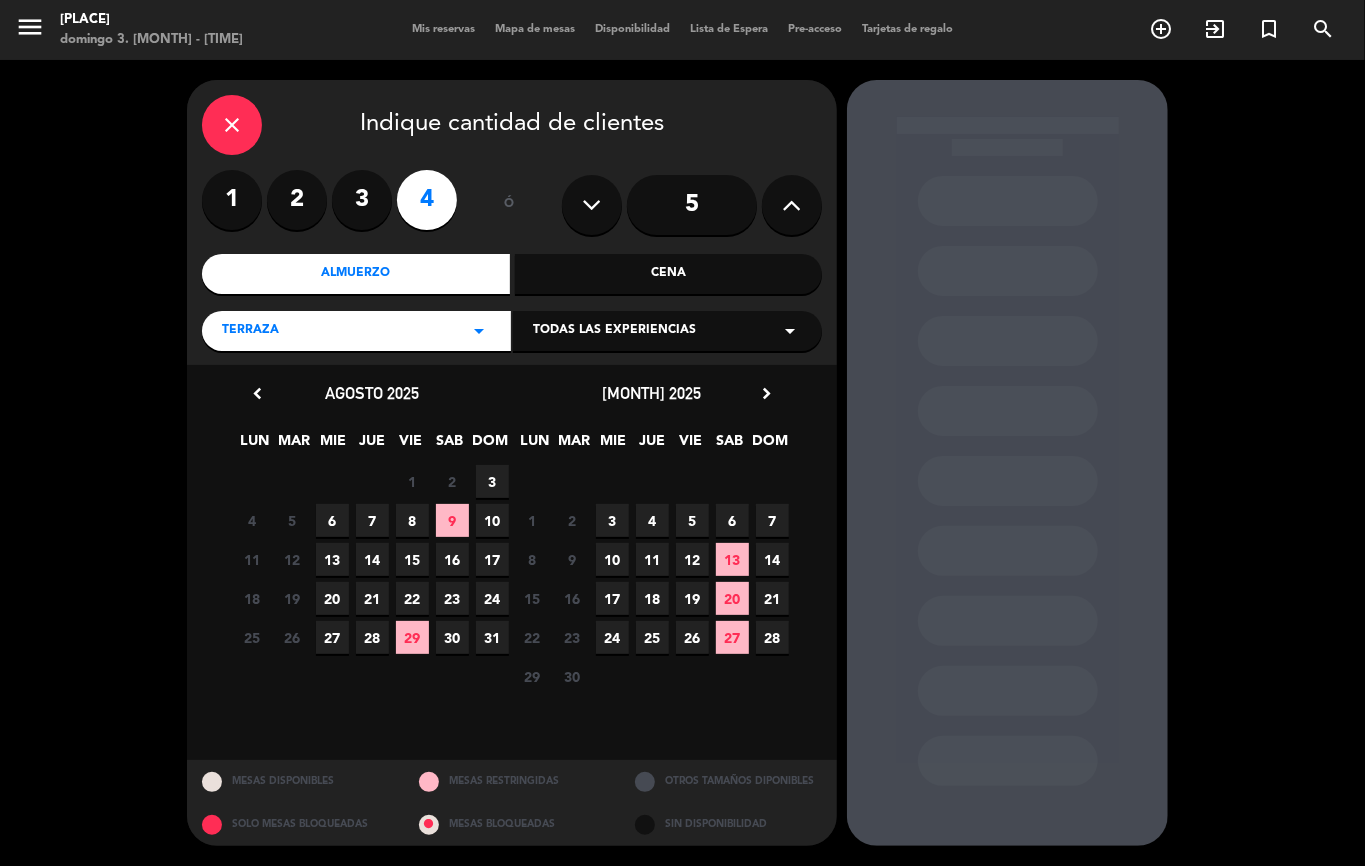 click on "3" at bounding box center [492, 481] 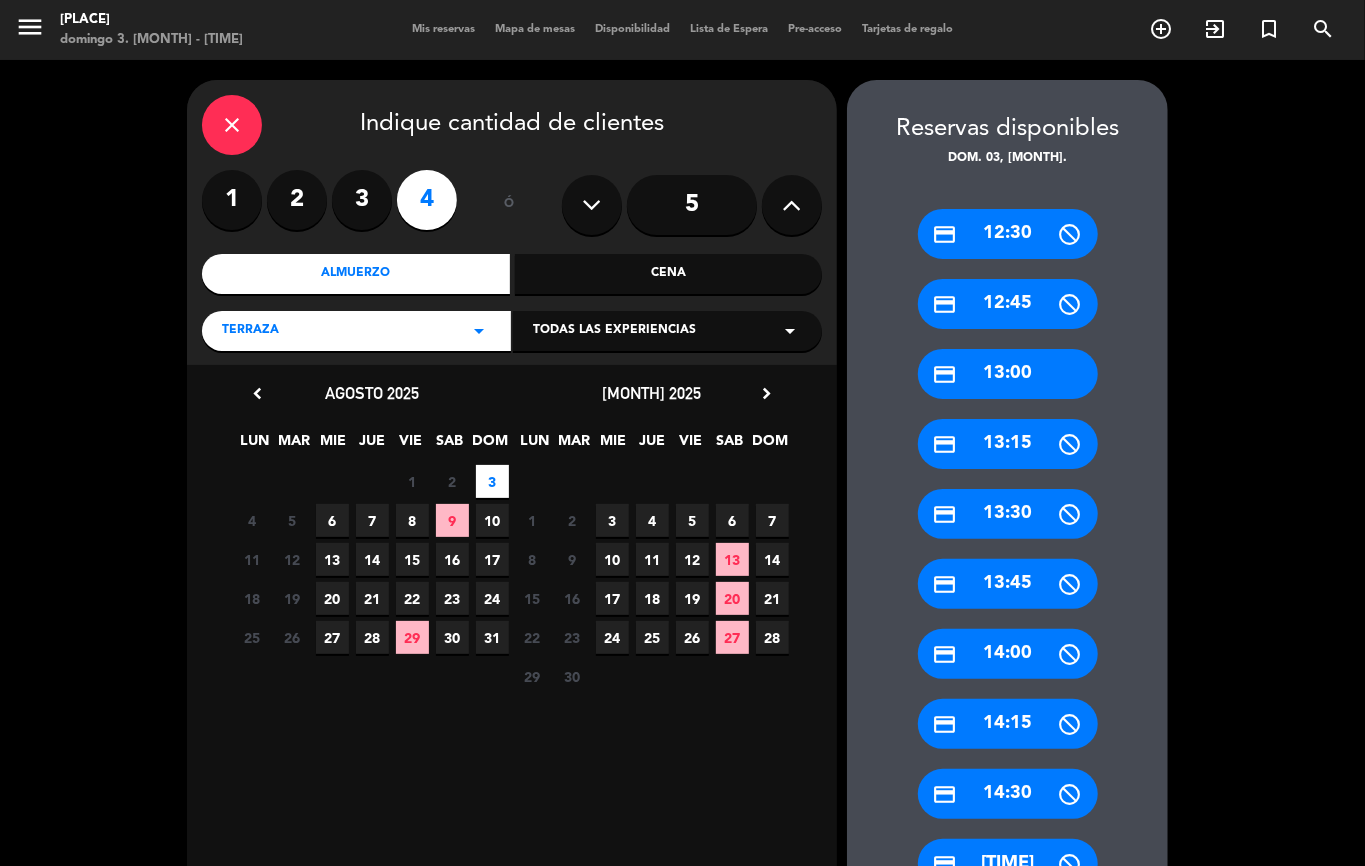 scroll, scrollTop: 218, scrollLeft: 0, axis: vertical 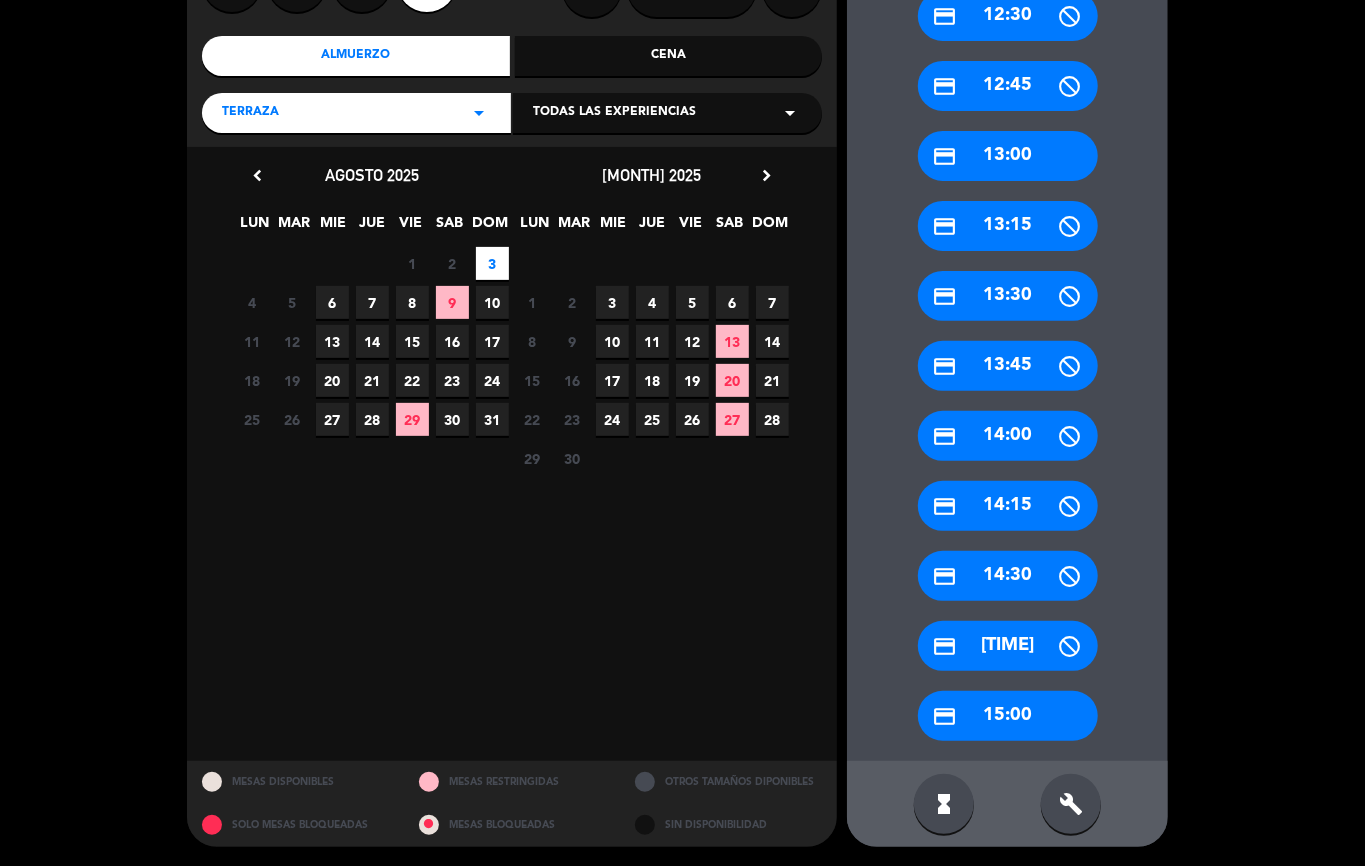 click on "credit_card  [TIME]" at bounding box center [1008, 716] 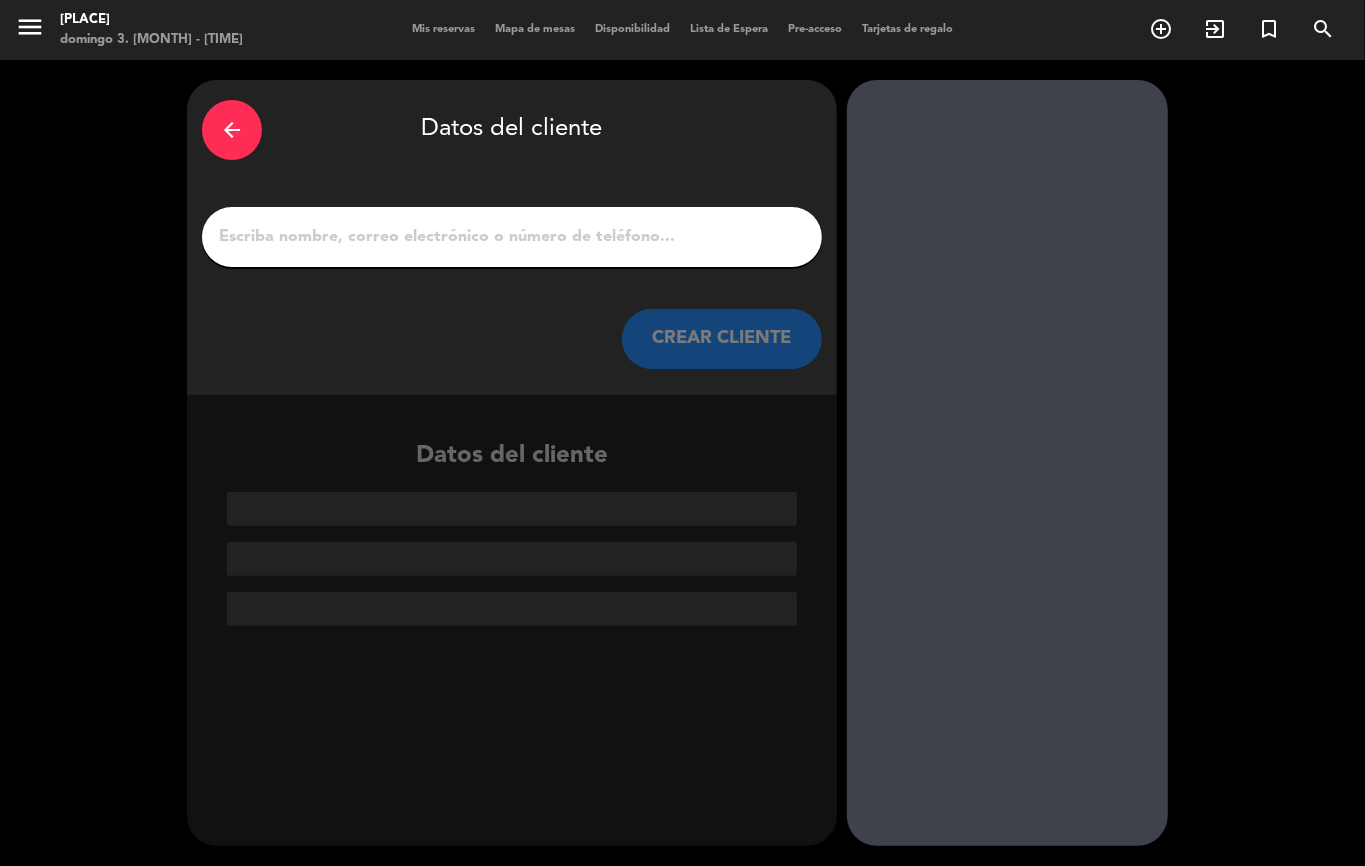 scroll, scrollTop: 0, scrollLeft: 0, axis: both 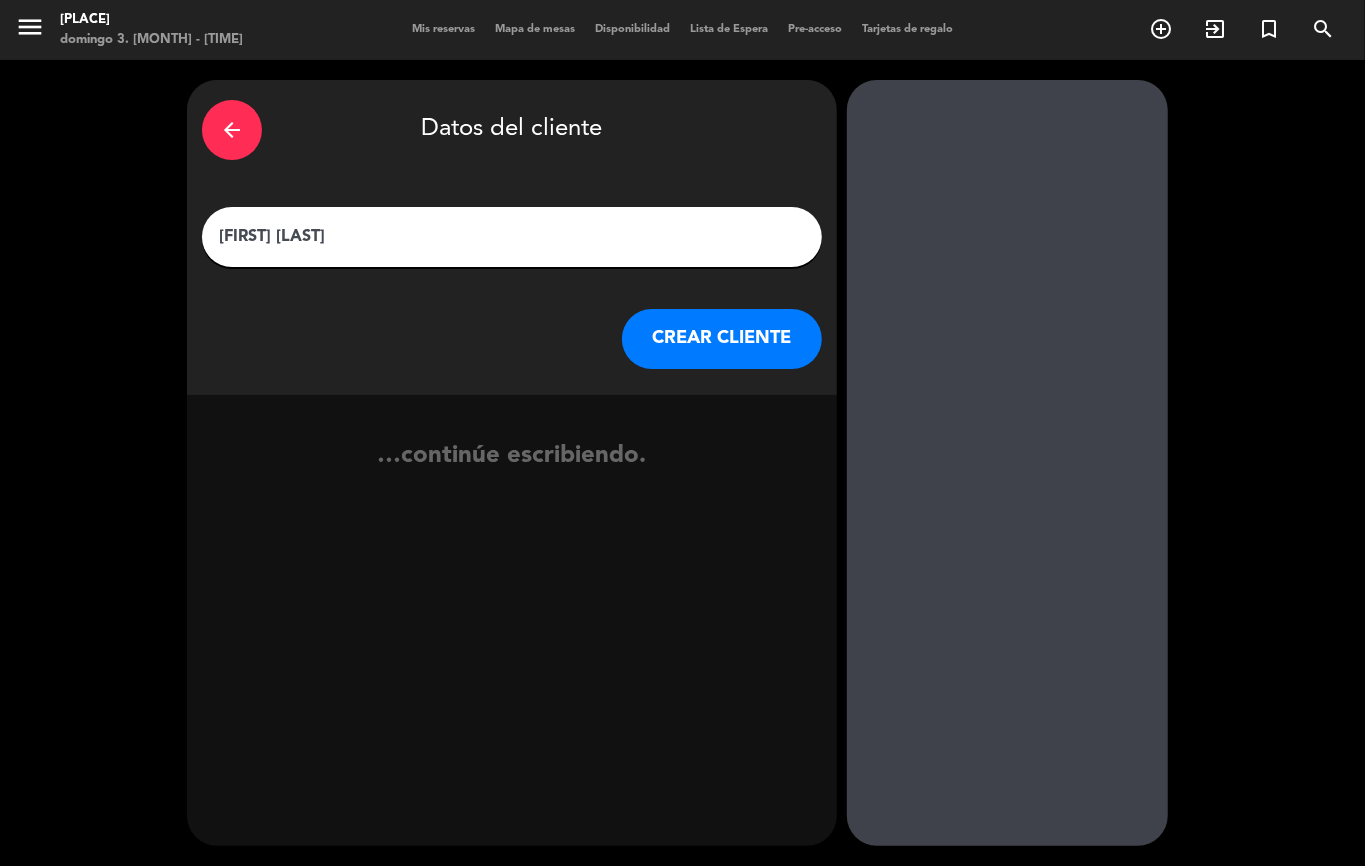 type on "[FIRST] [LAST]" 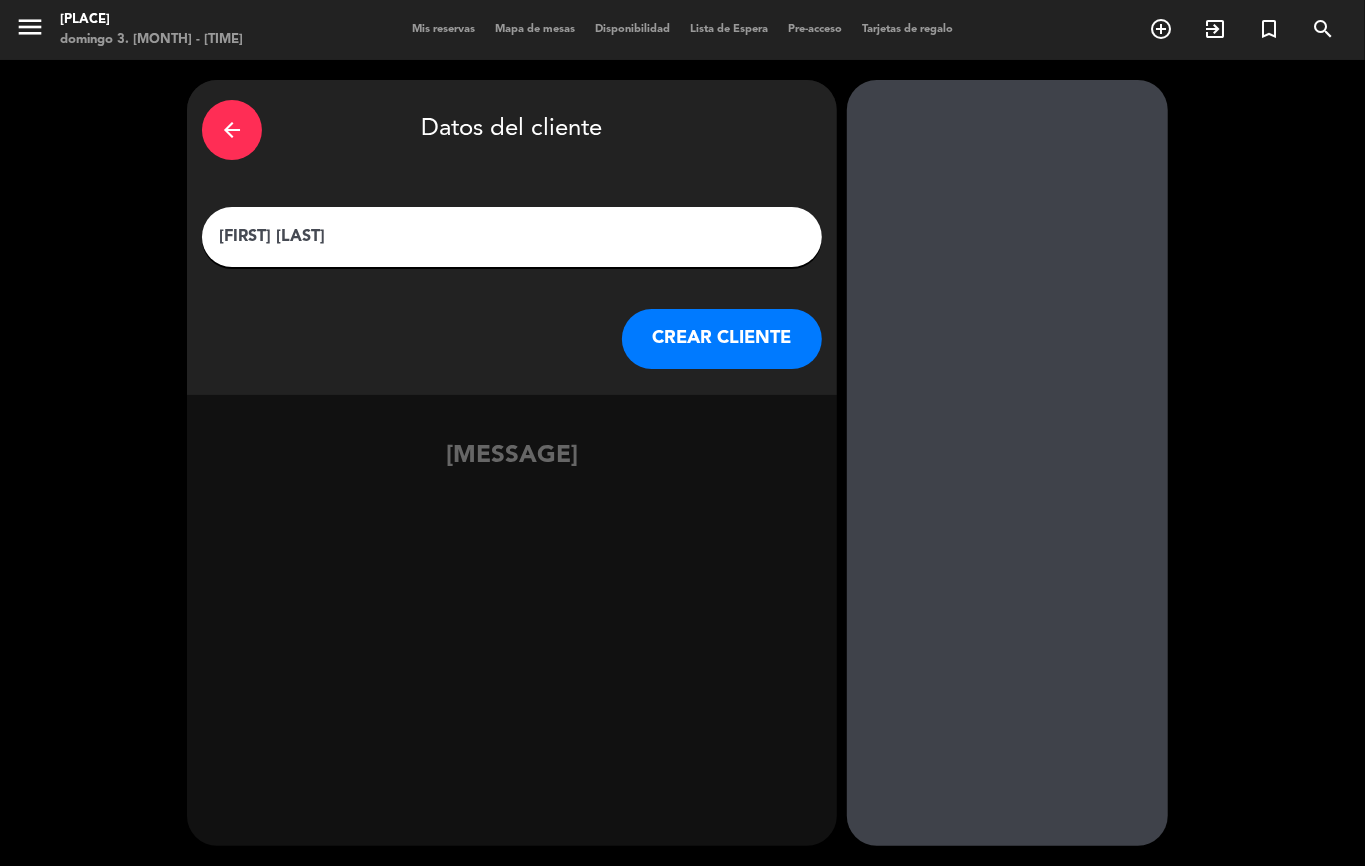 click on "CREAR CLIENTE" at bounding box center (722, 339) 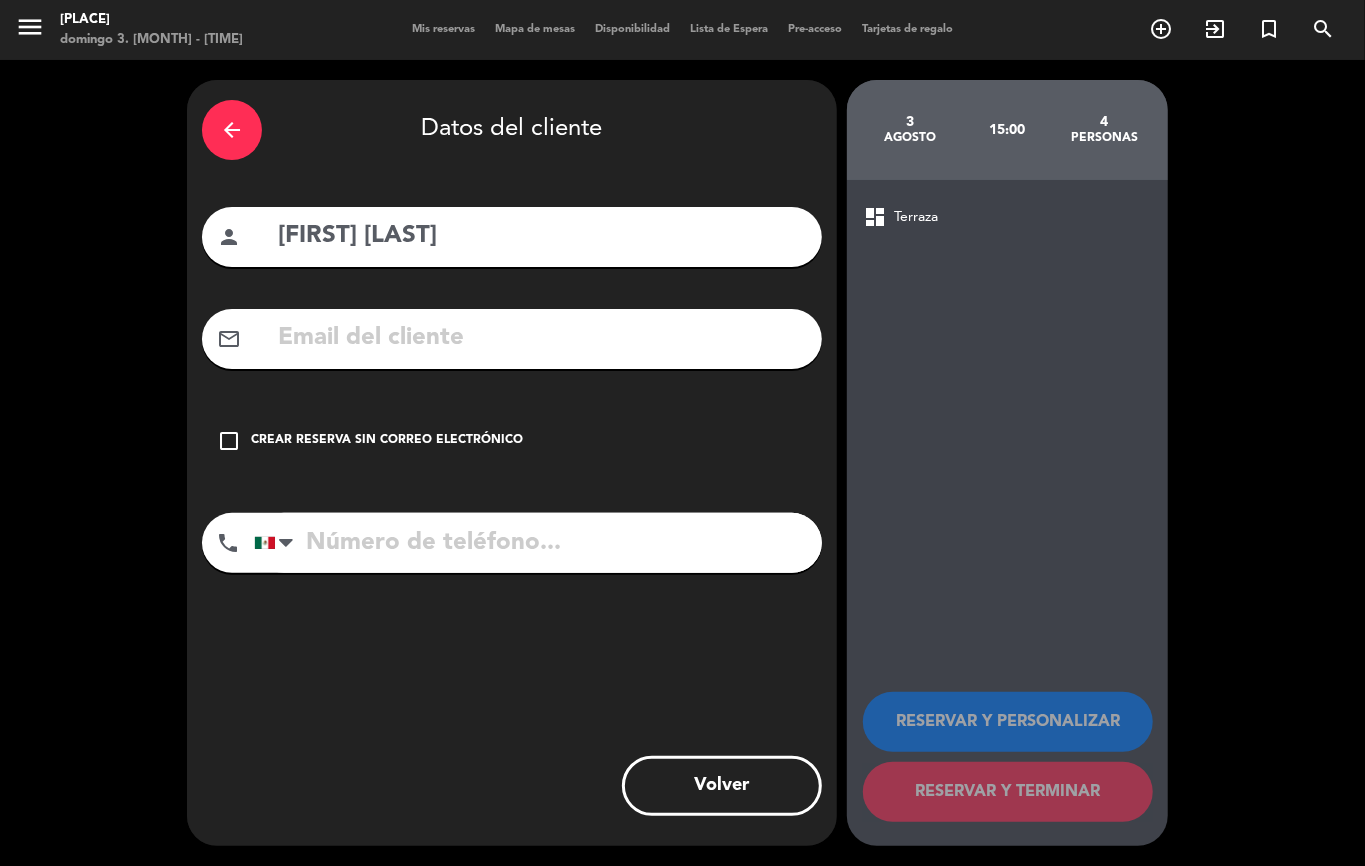 click at bounding box center (541, 338) 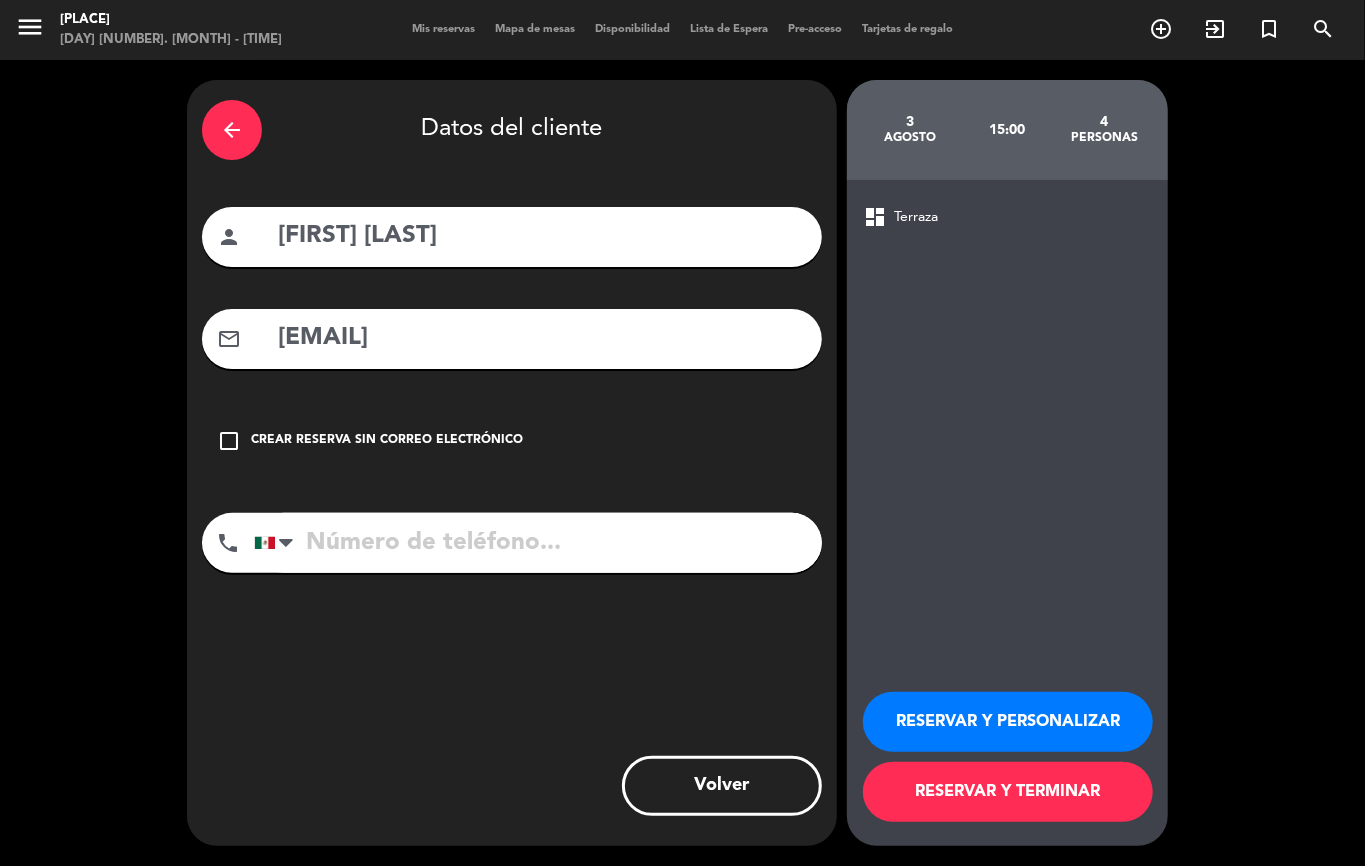 type on "[EMAIL]" 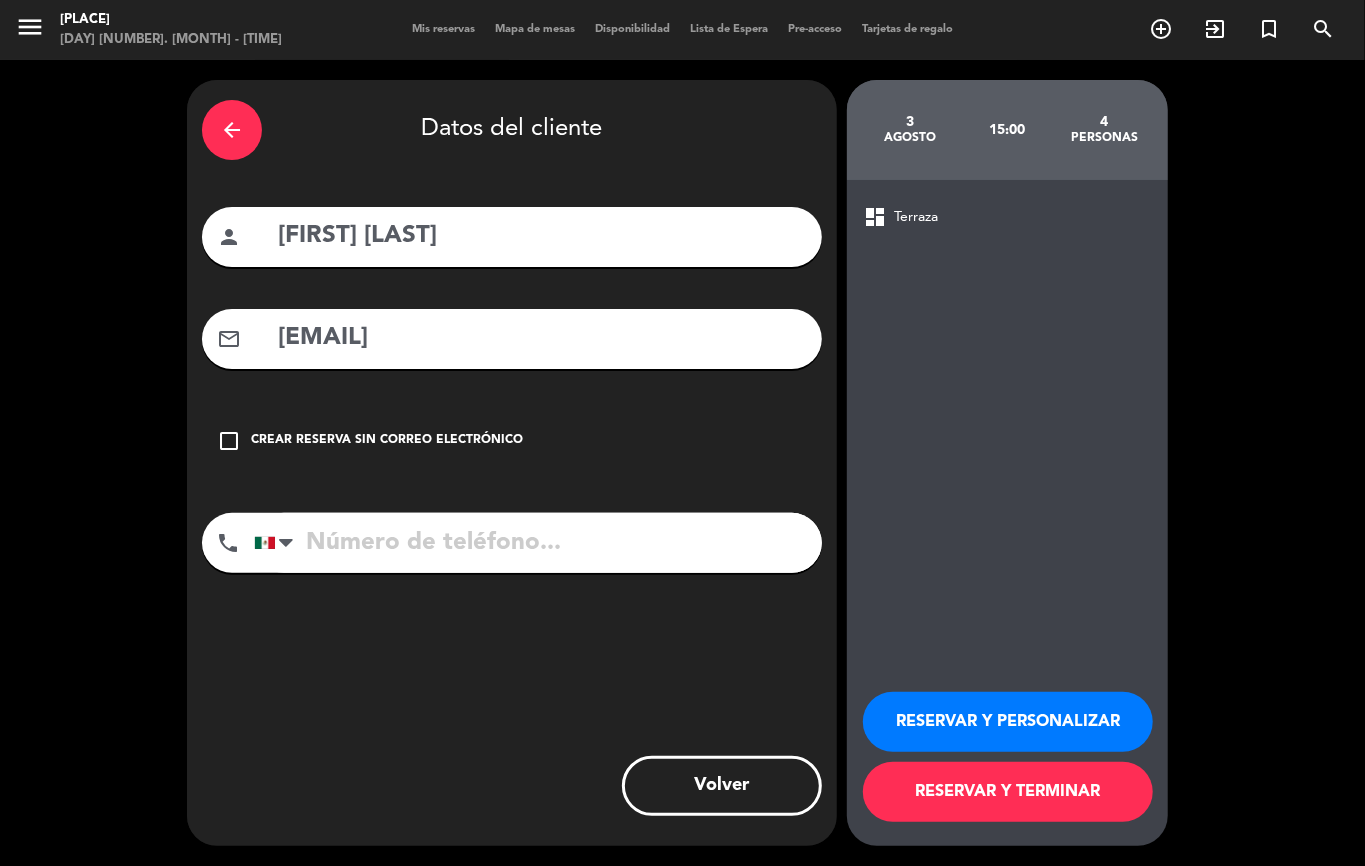 type on "[FIRST] [LAST]" 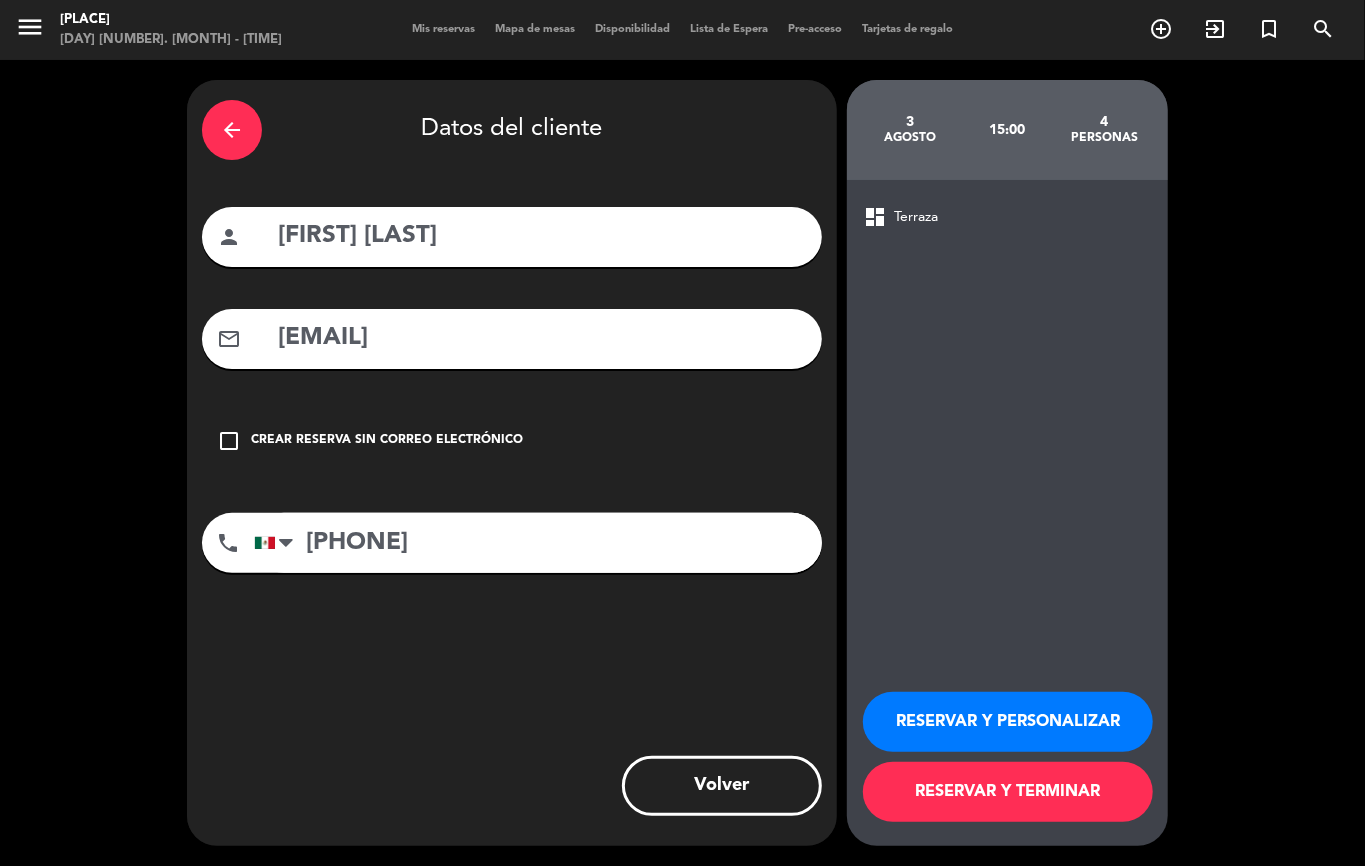 type on "[PHONE]" 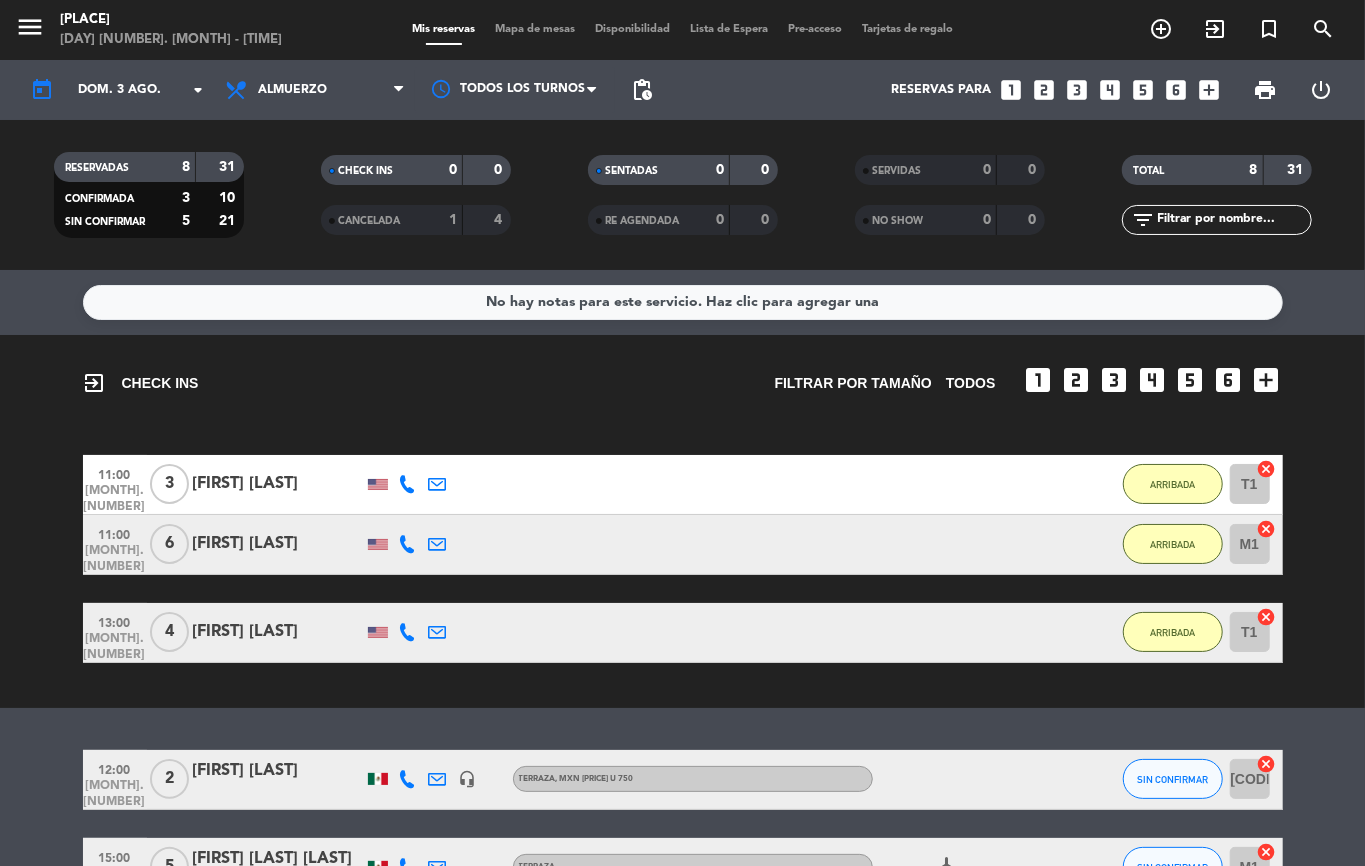 scroll, scrollTop: 266, scrollLeft: 0, axis: vertical 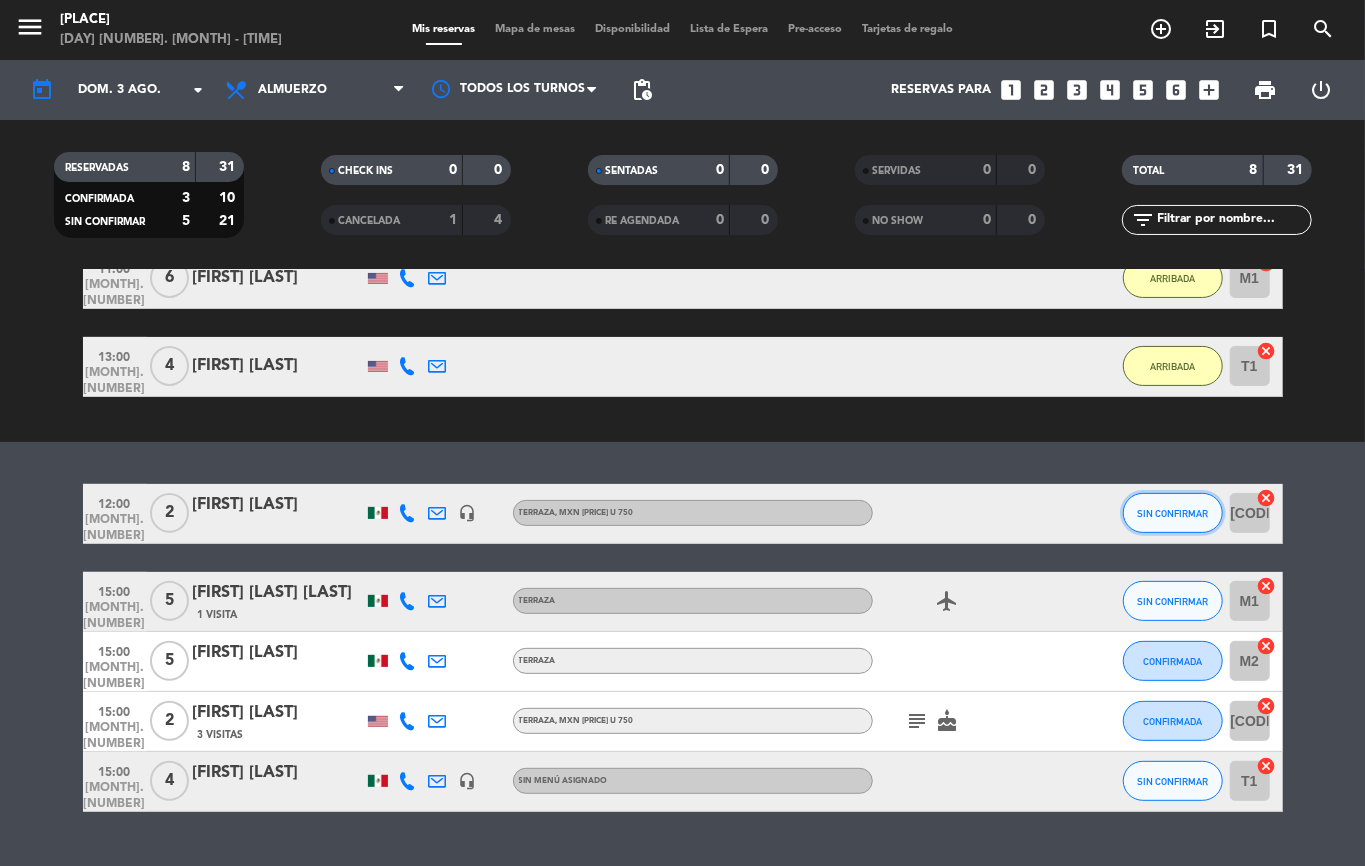 click on "SIN CONFIRMAR" 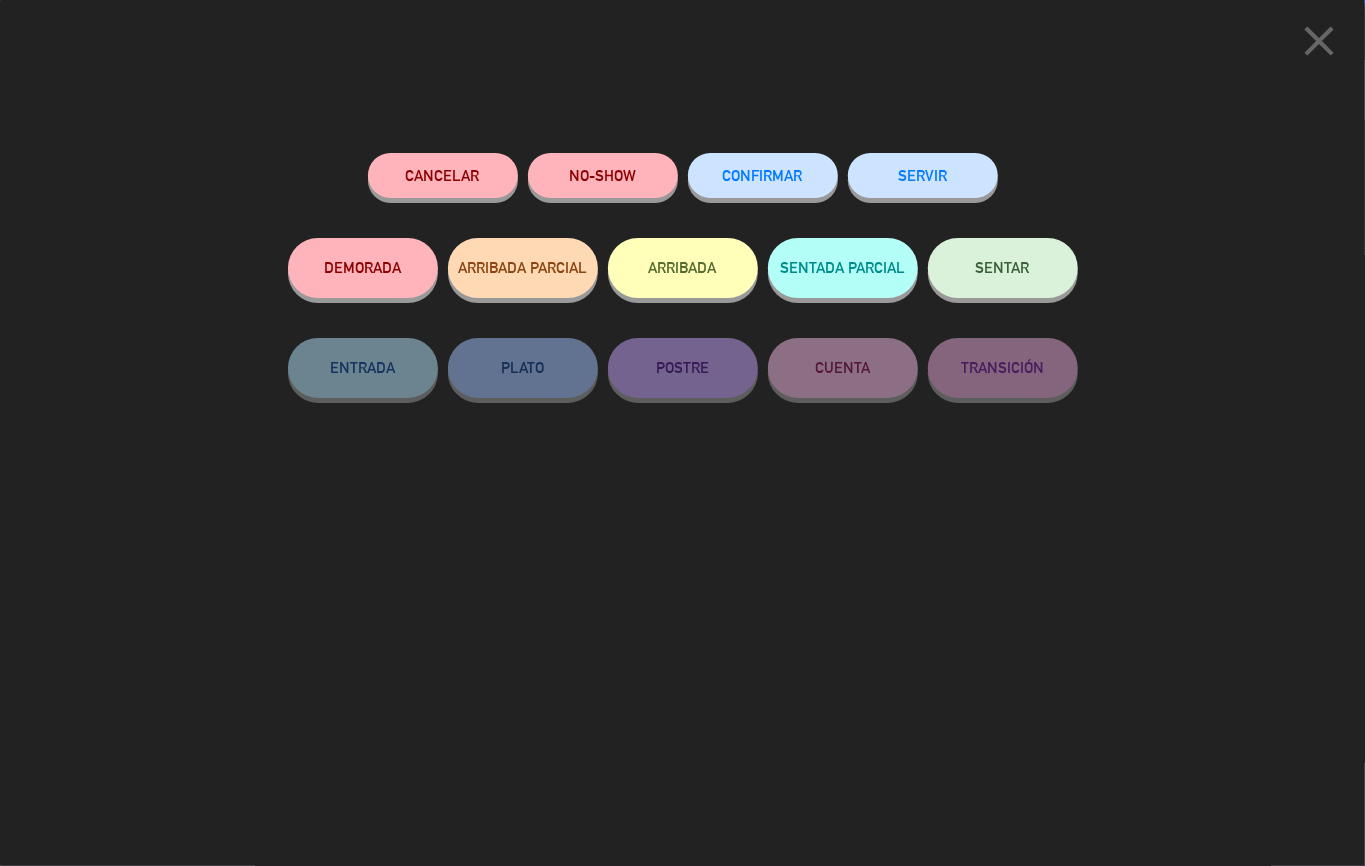 click on "ARRIBADA" 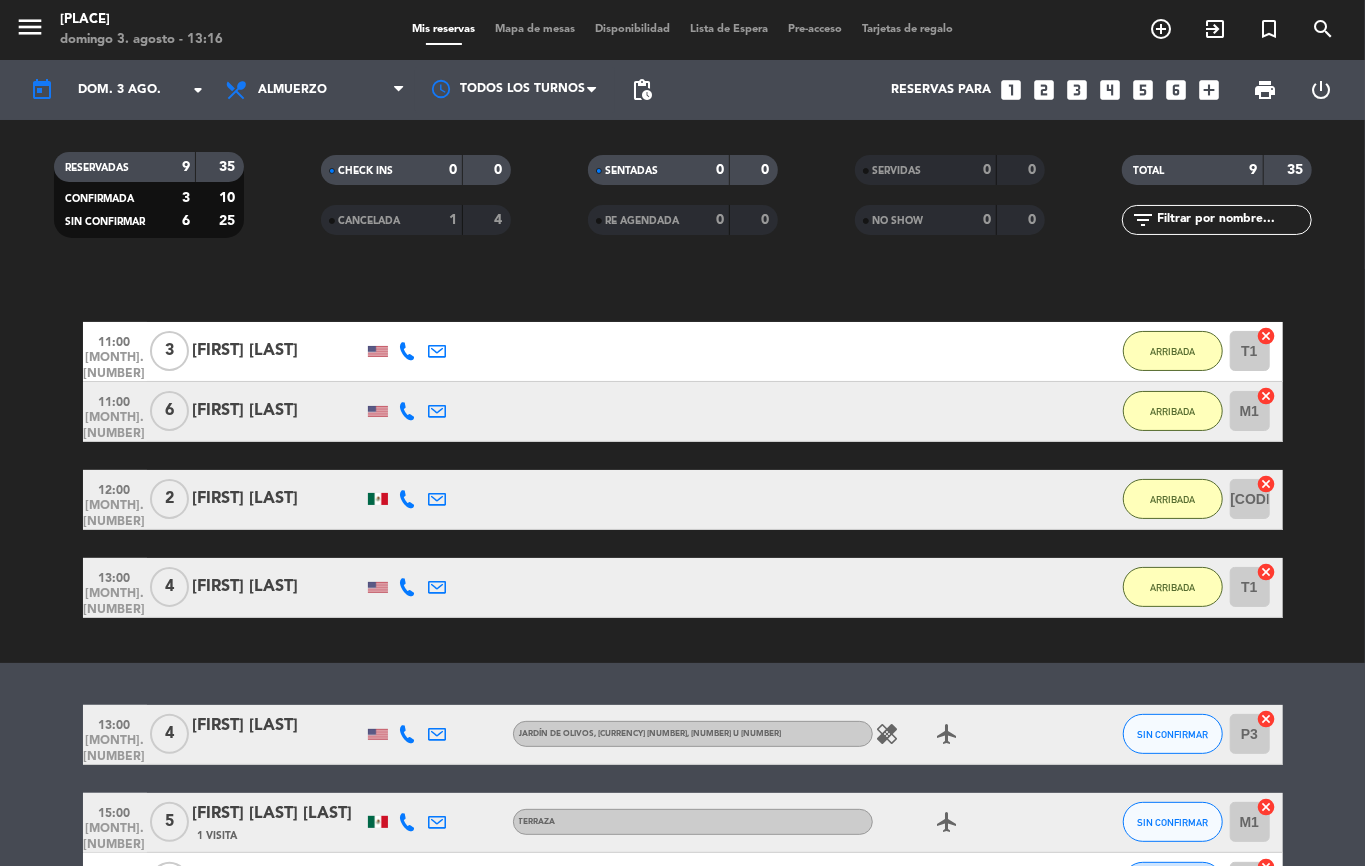 scroll, scrollTop: 398, scrollLeft: 0, axis: vertical 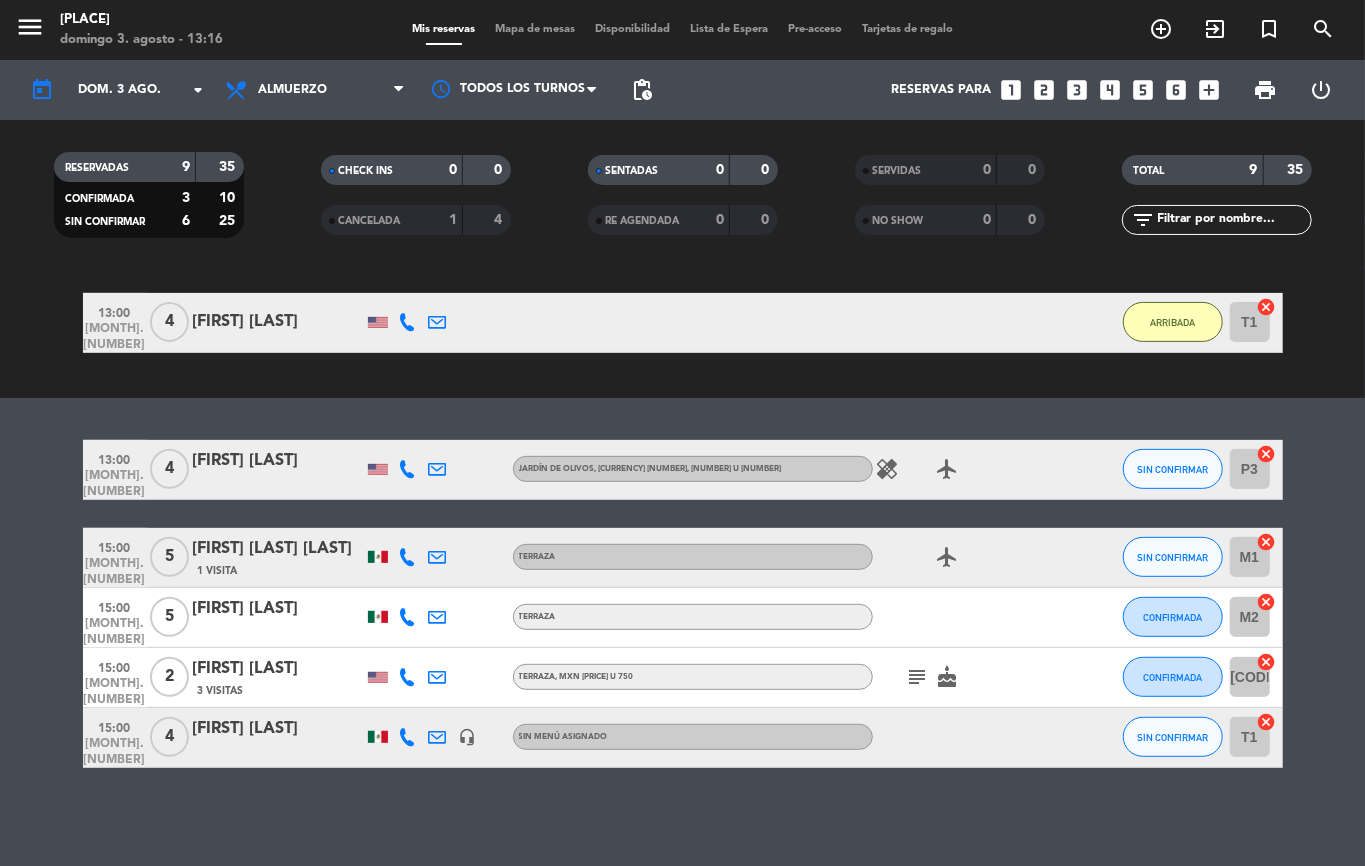 click 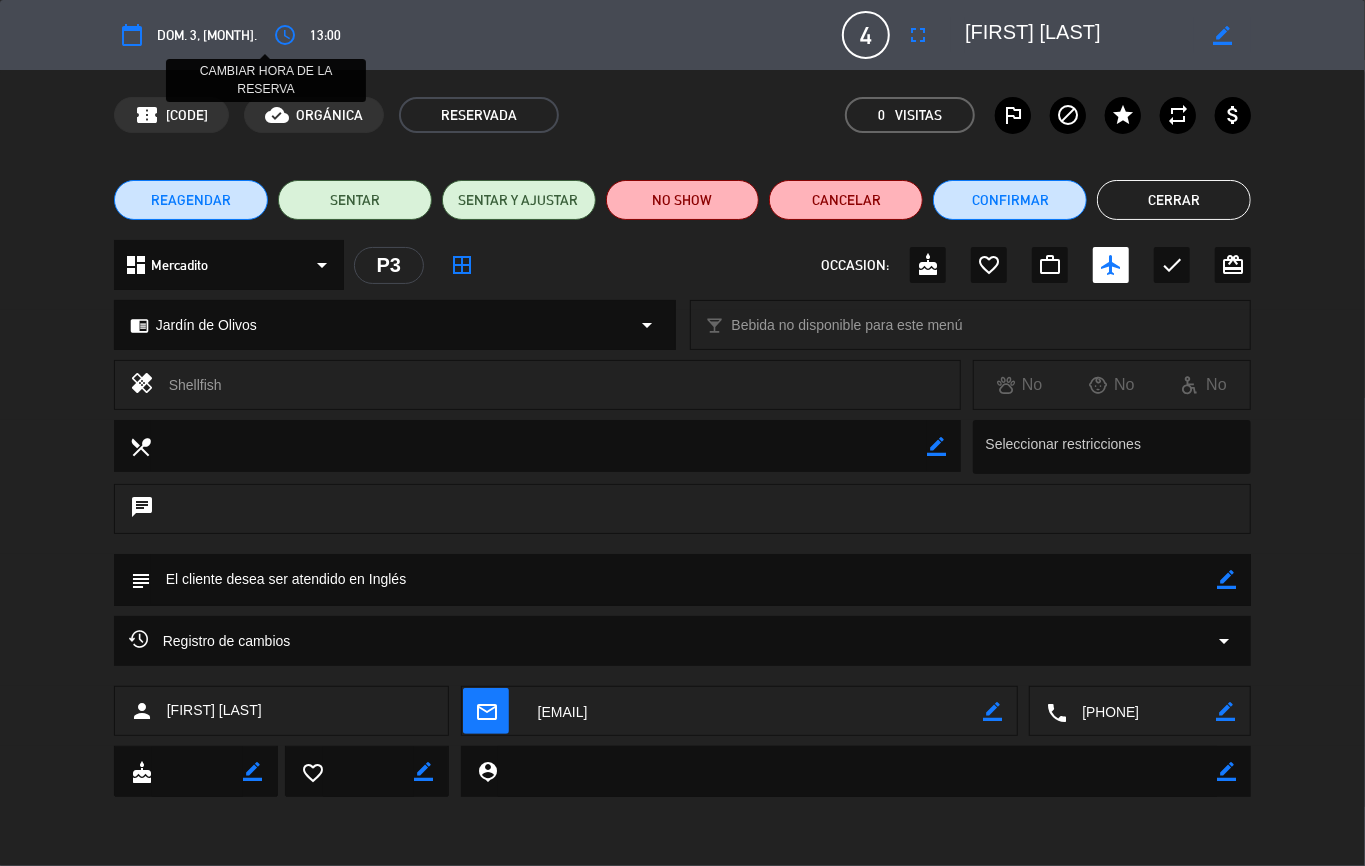 click on "access_time" at bounding box center [285, 35] 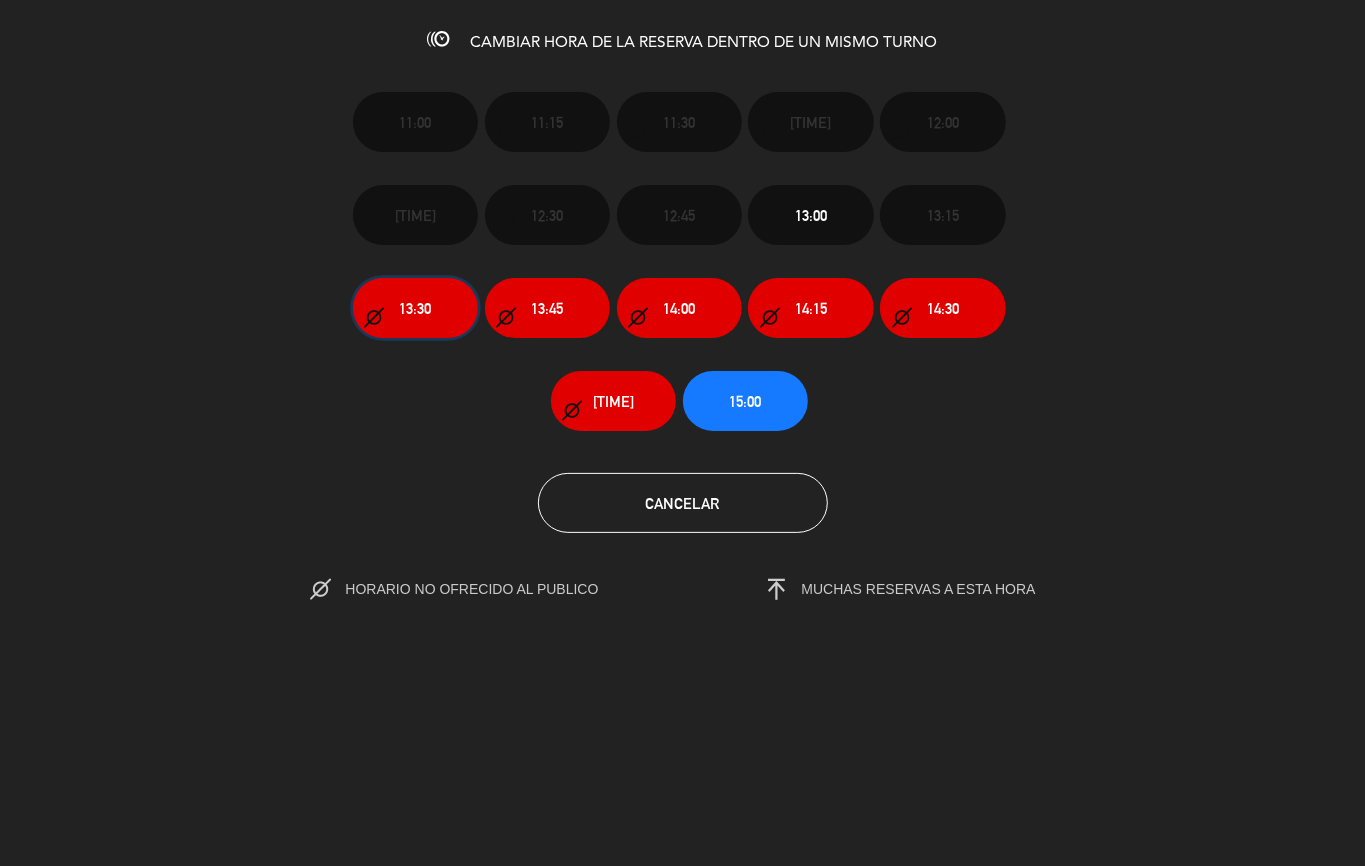 click on "13:30" 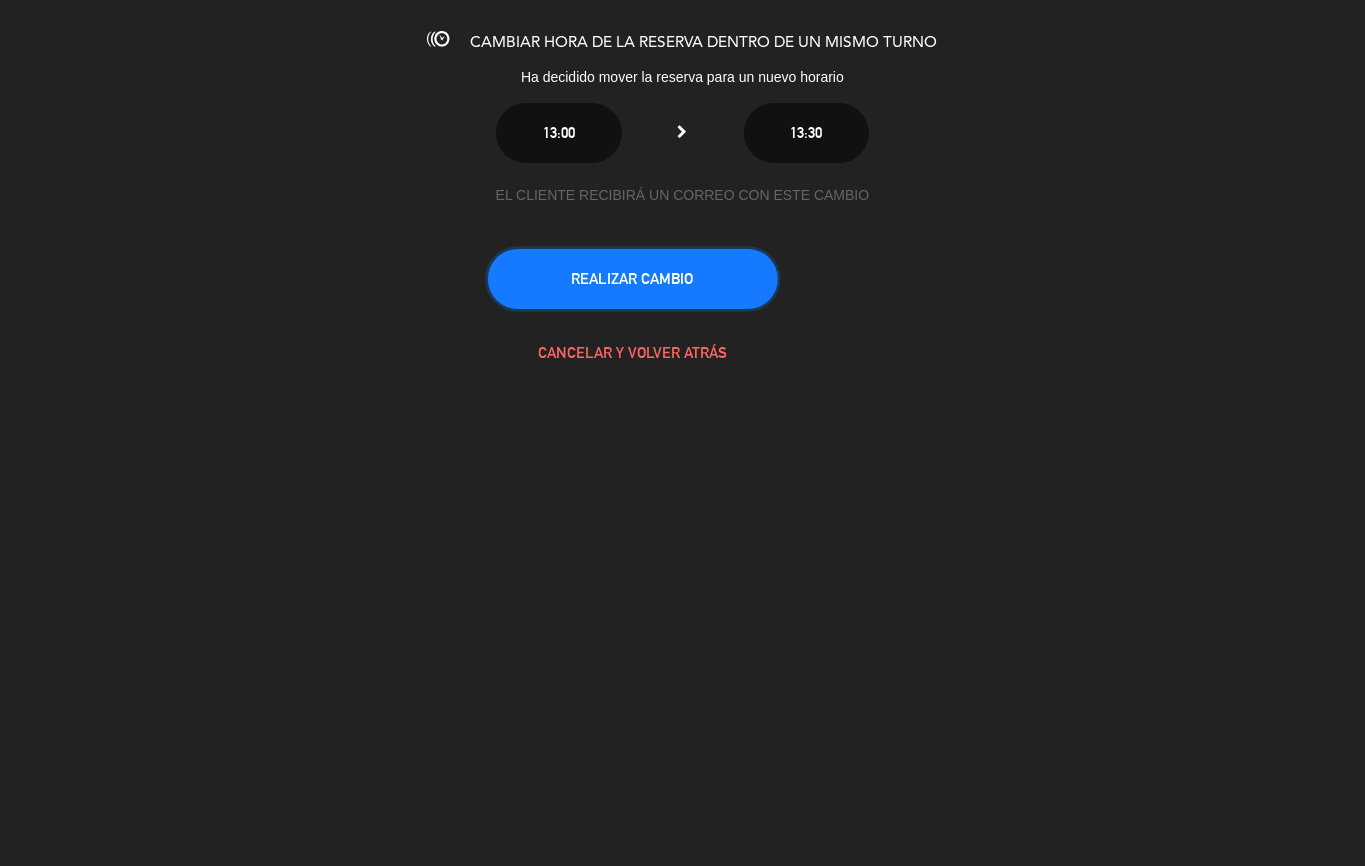 click on "REALIZAR CAMBIO" 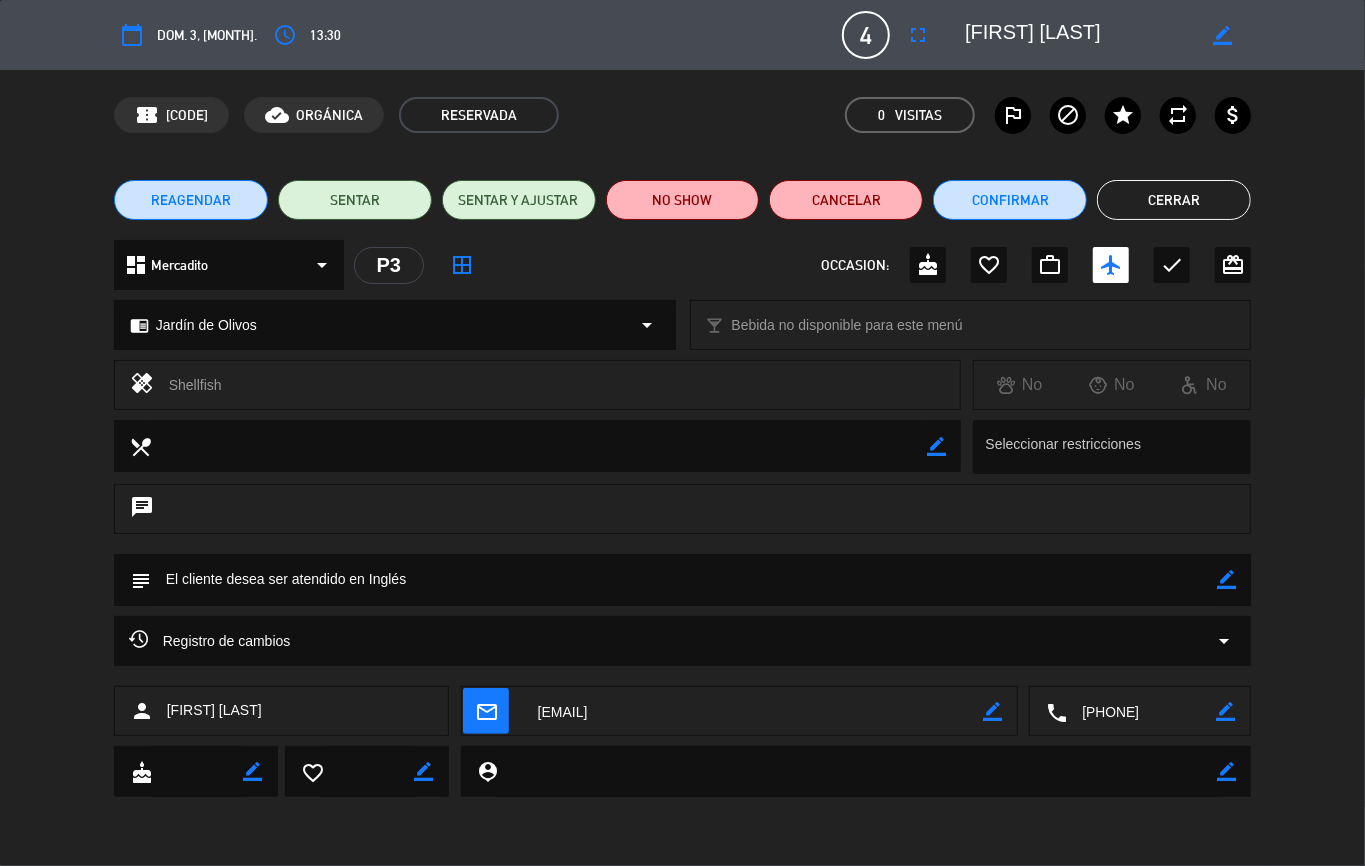click on "Cerrar" 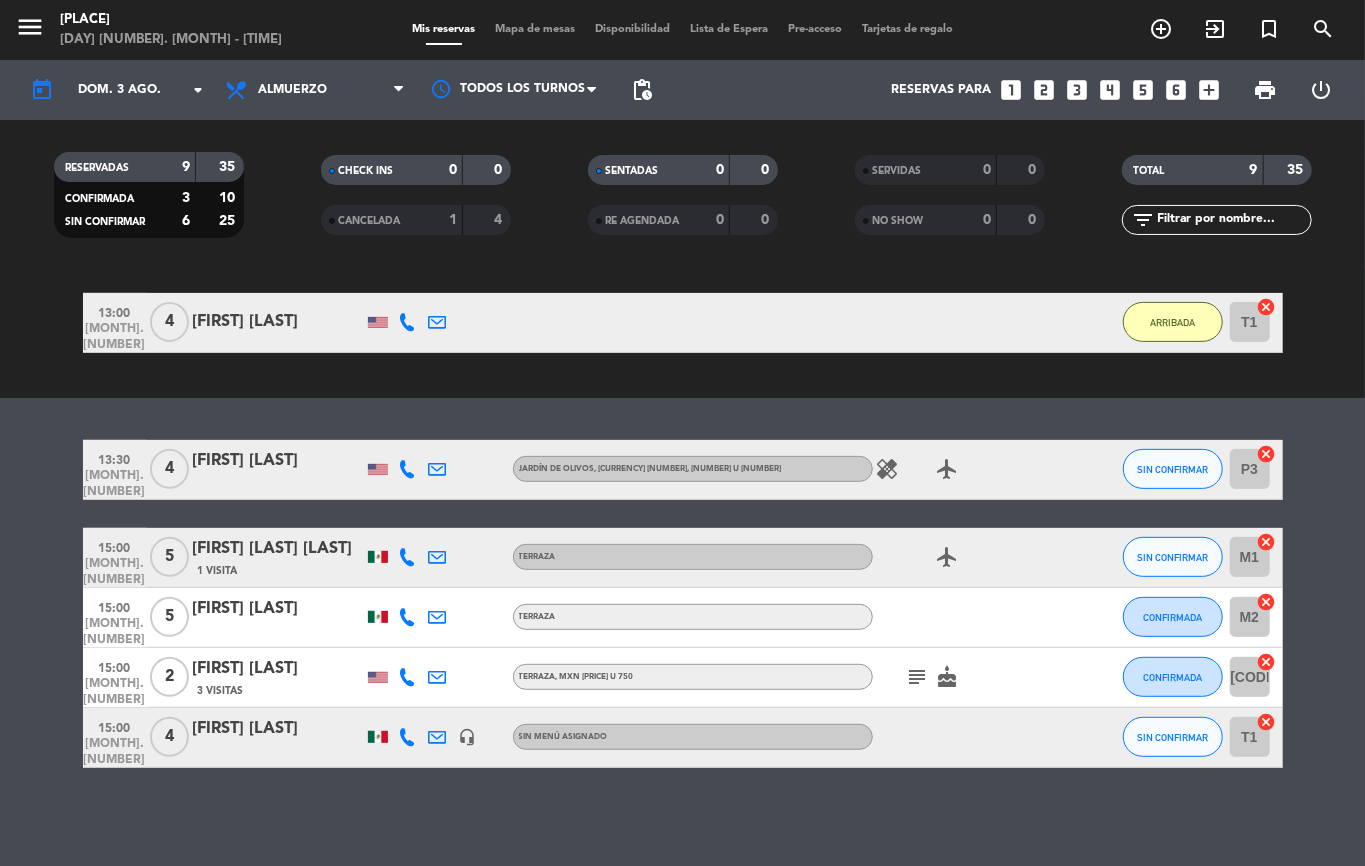 scroll, scrollTop: 0, scrollLeft: 0, axis: both 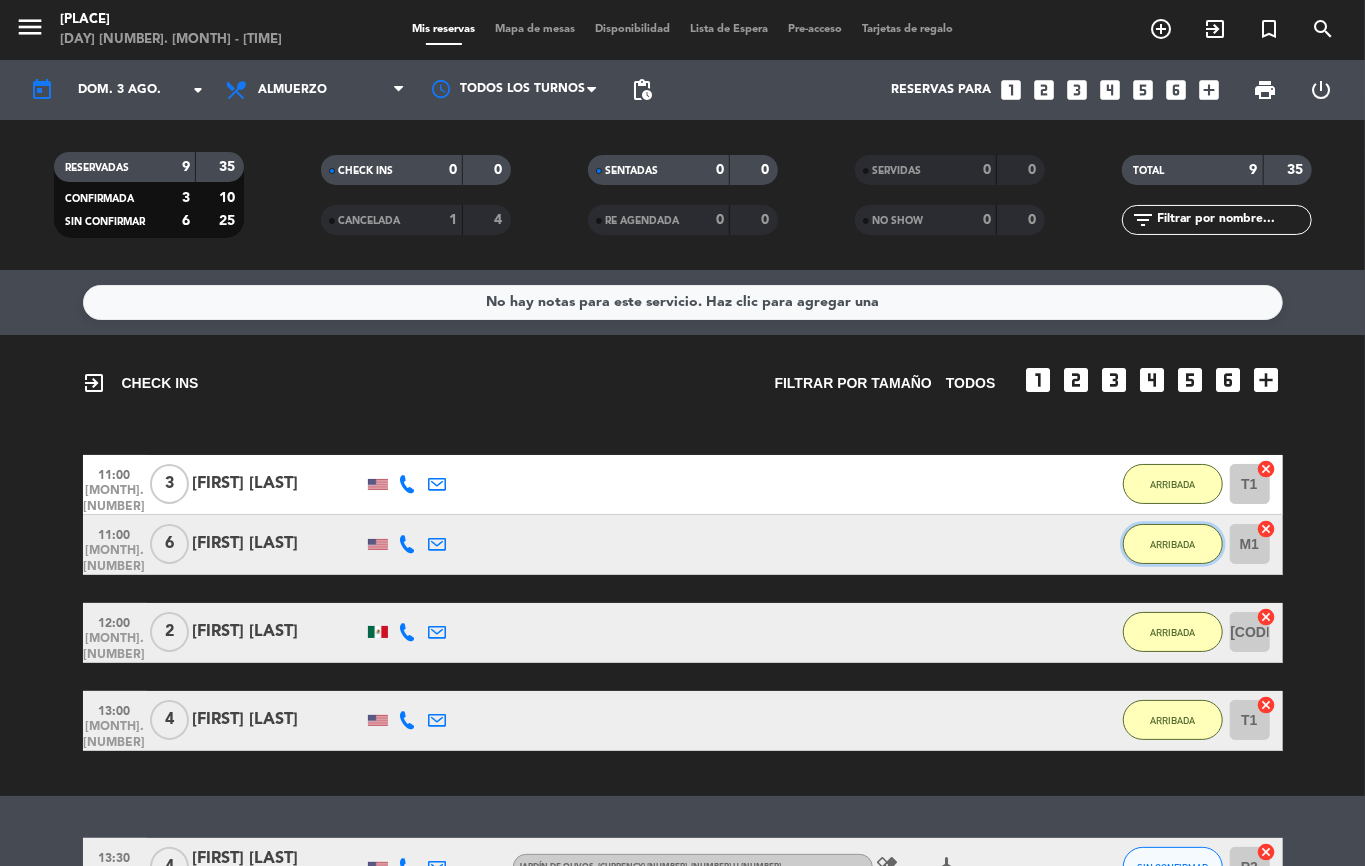 click on "ARRIBADA" 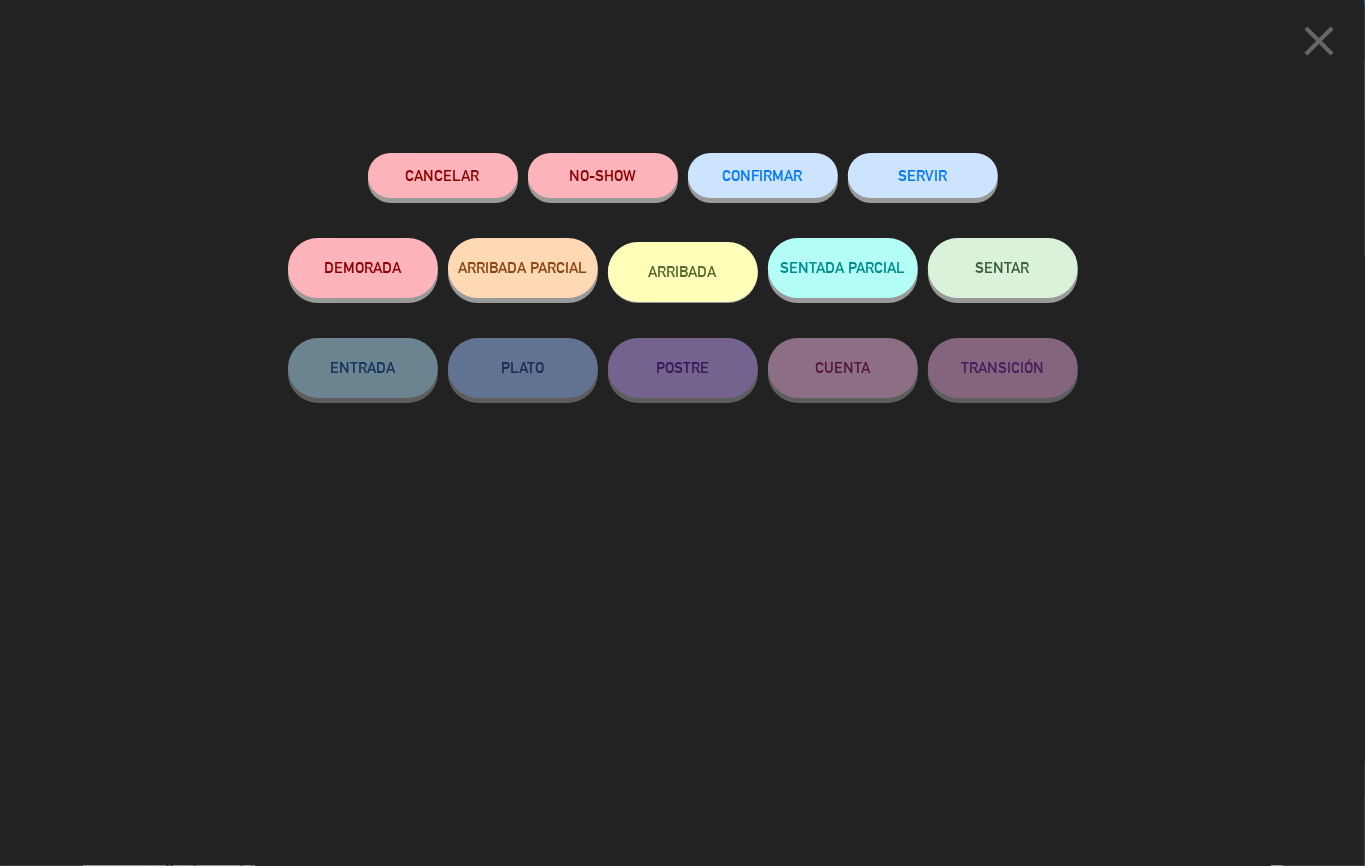 click on "SERVIR" 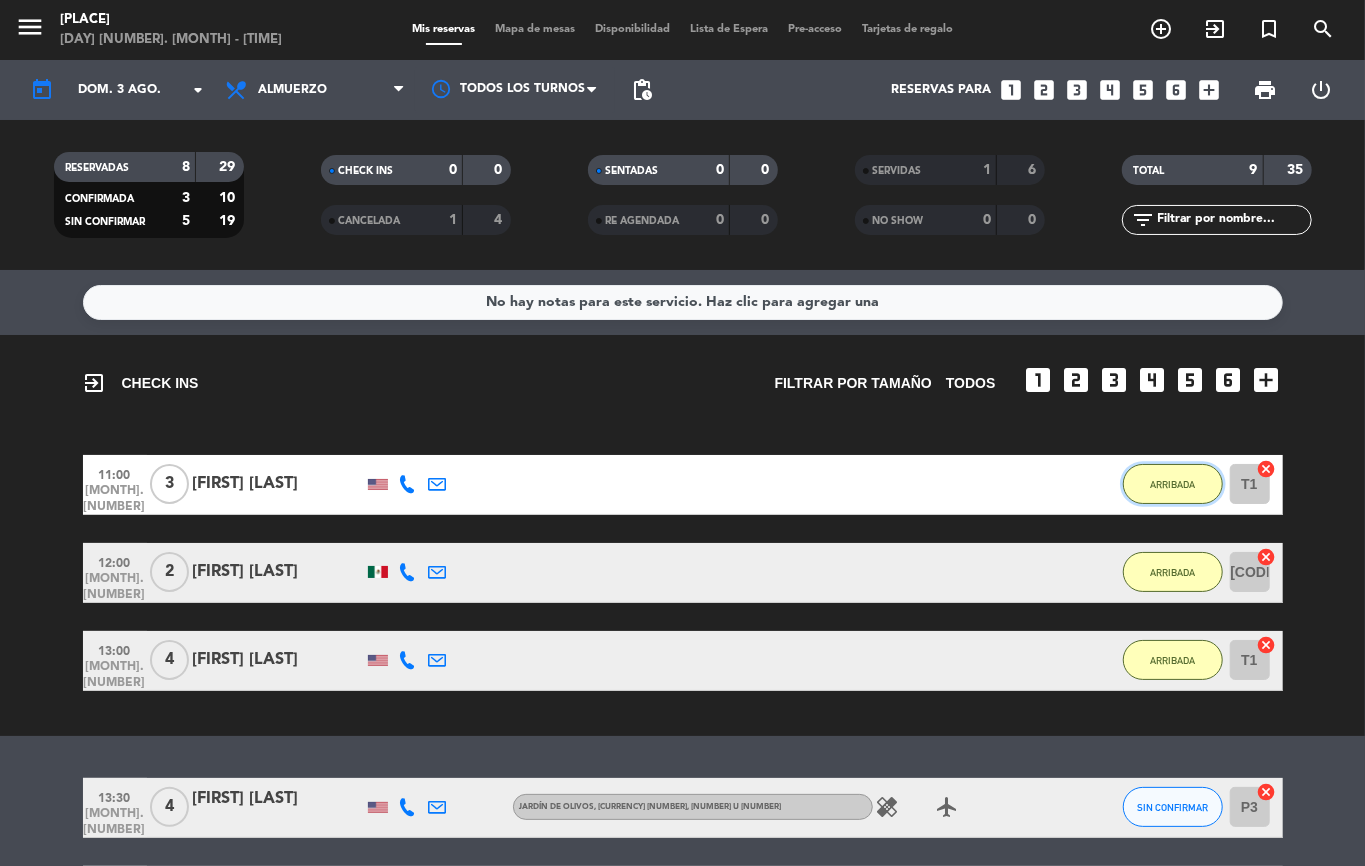 click on "ARRIBADA" 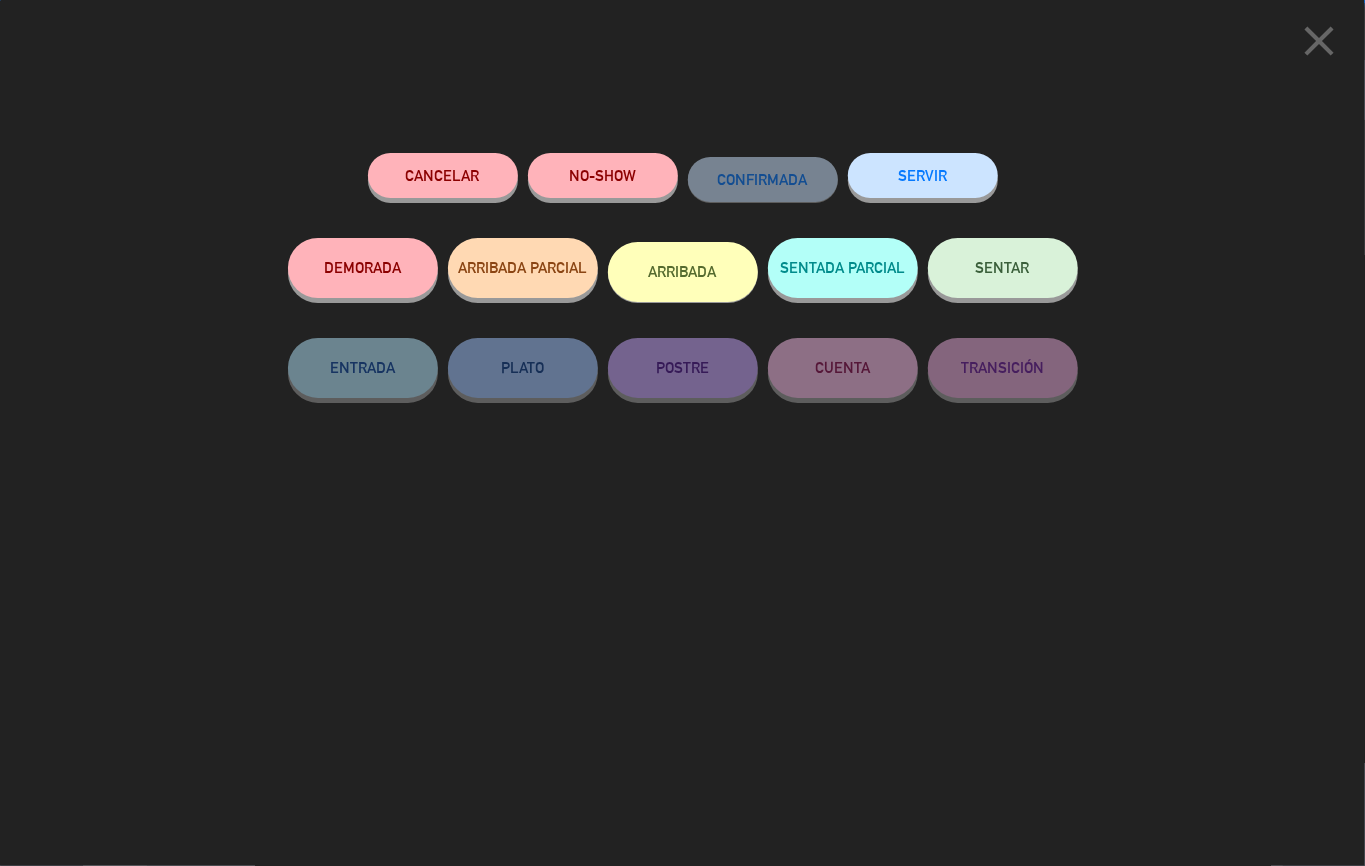 click on "SERVIR" 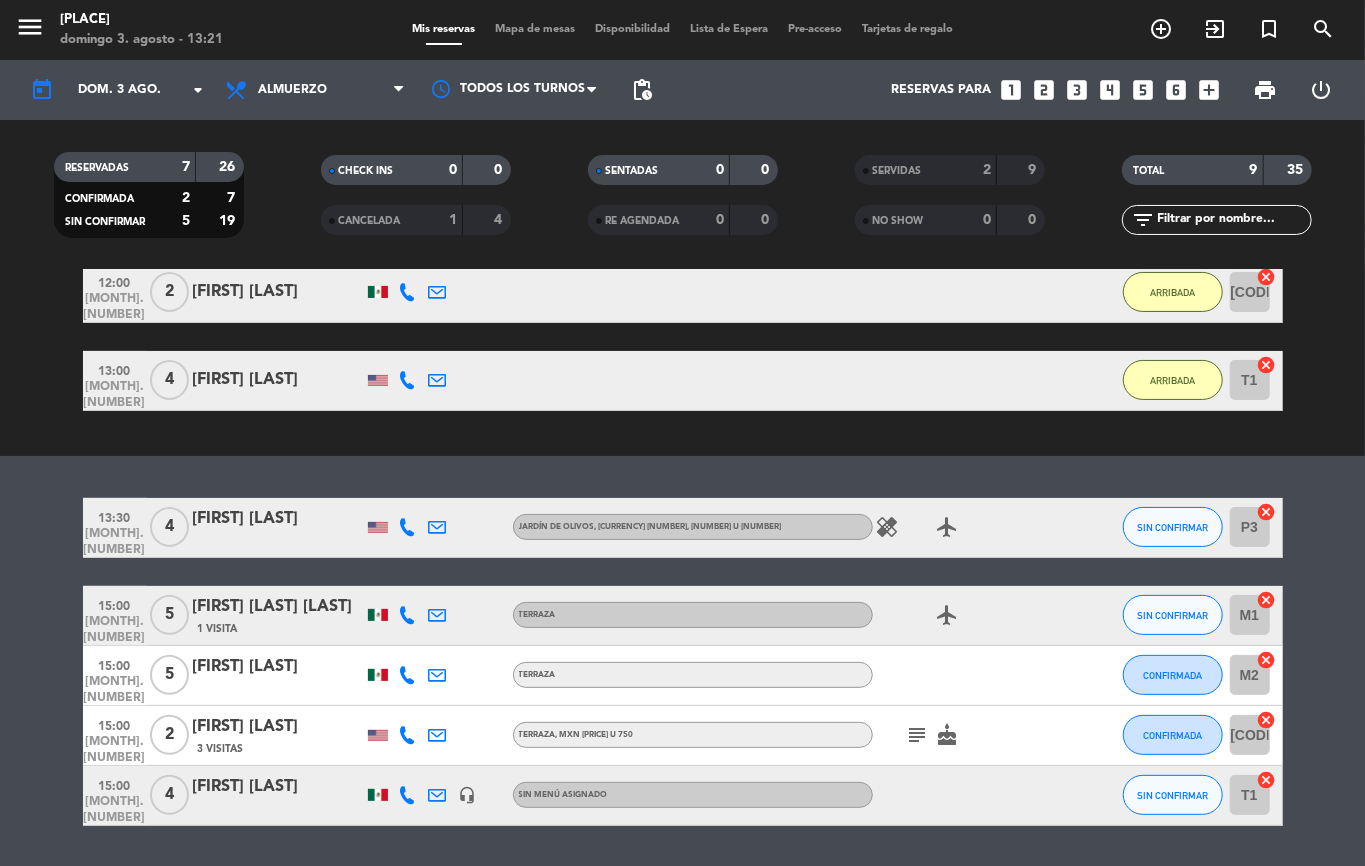 scroll, scrollTop: 250, scrollLeft: 0, axis: vertical 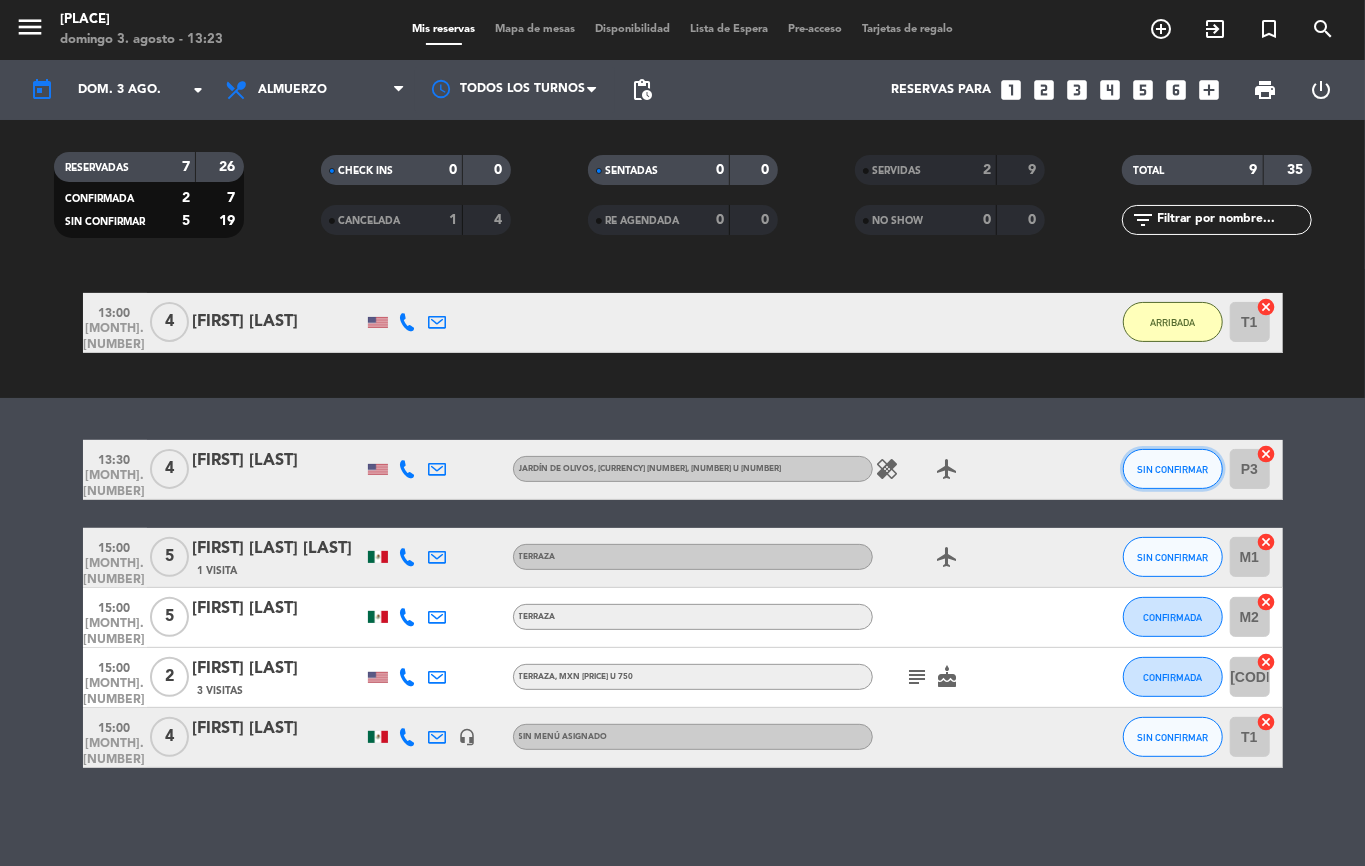 click on "SIN CONFIRMAR" 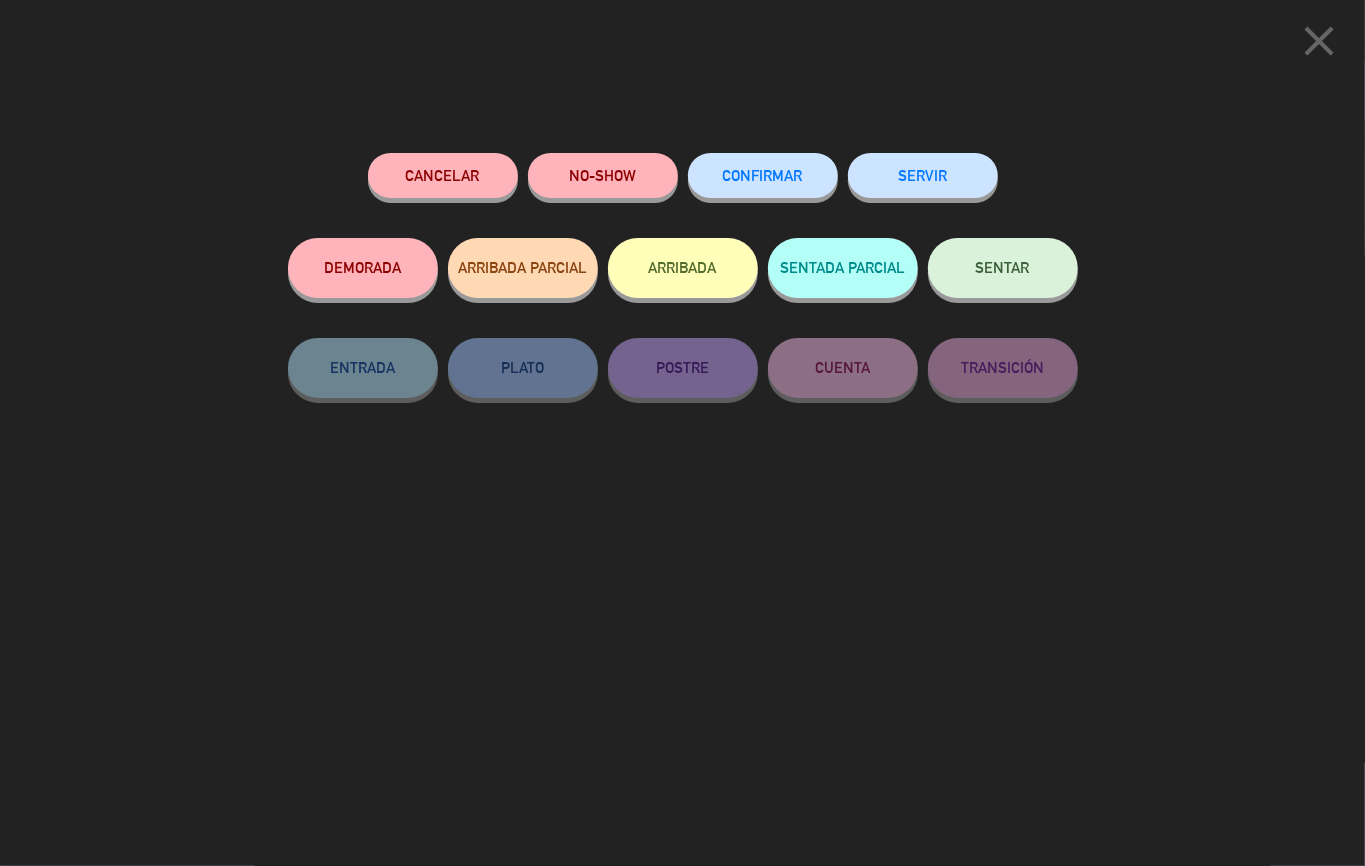 click on "ARRIBADA" 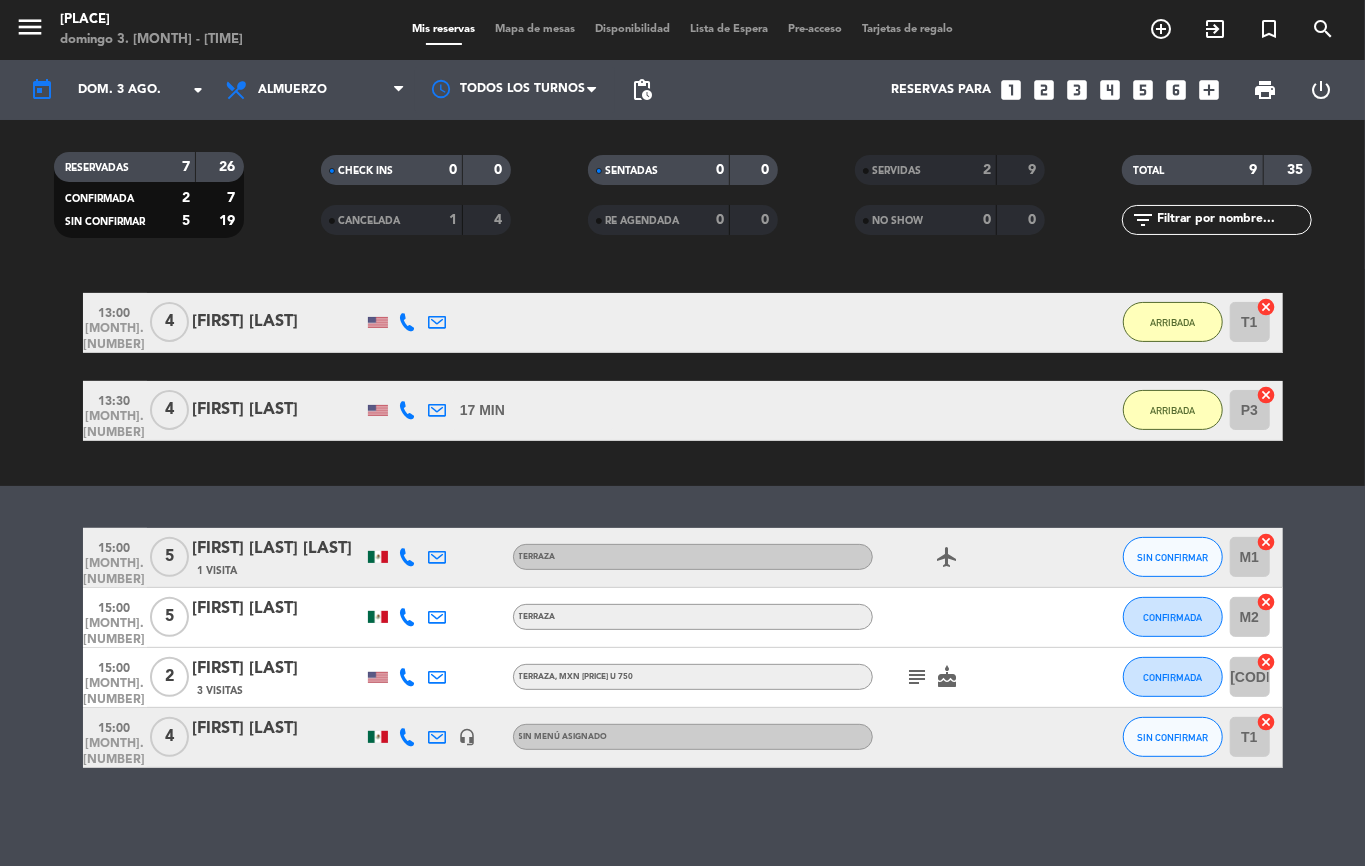 click on "[TIME] ago. 3 [FIRST] [LAST] [MIN] MIN / [TIME] H sms ARRIBADA P3 cancel" 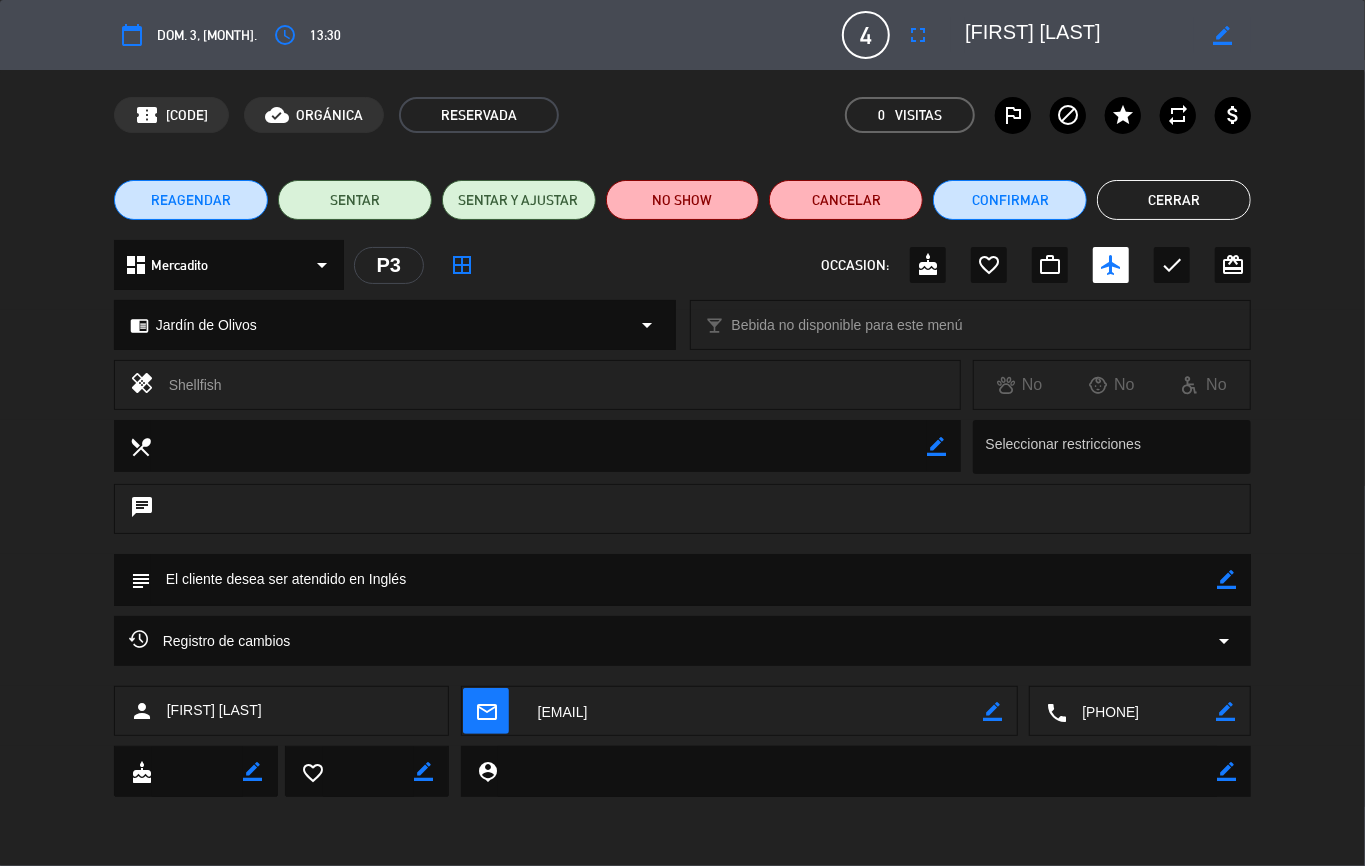 click on "Cerrar" 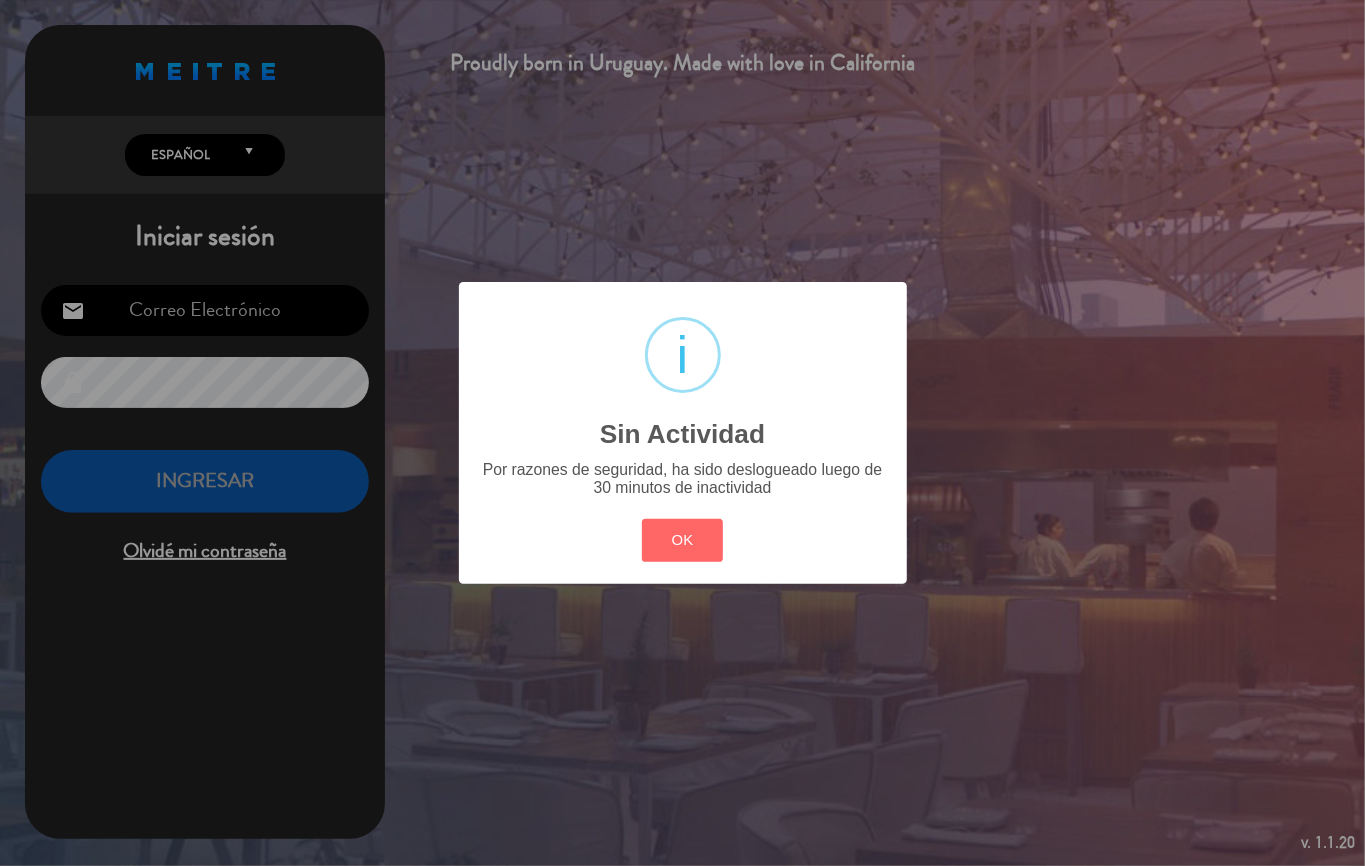 type 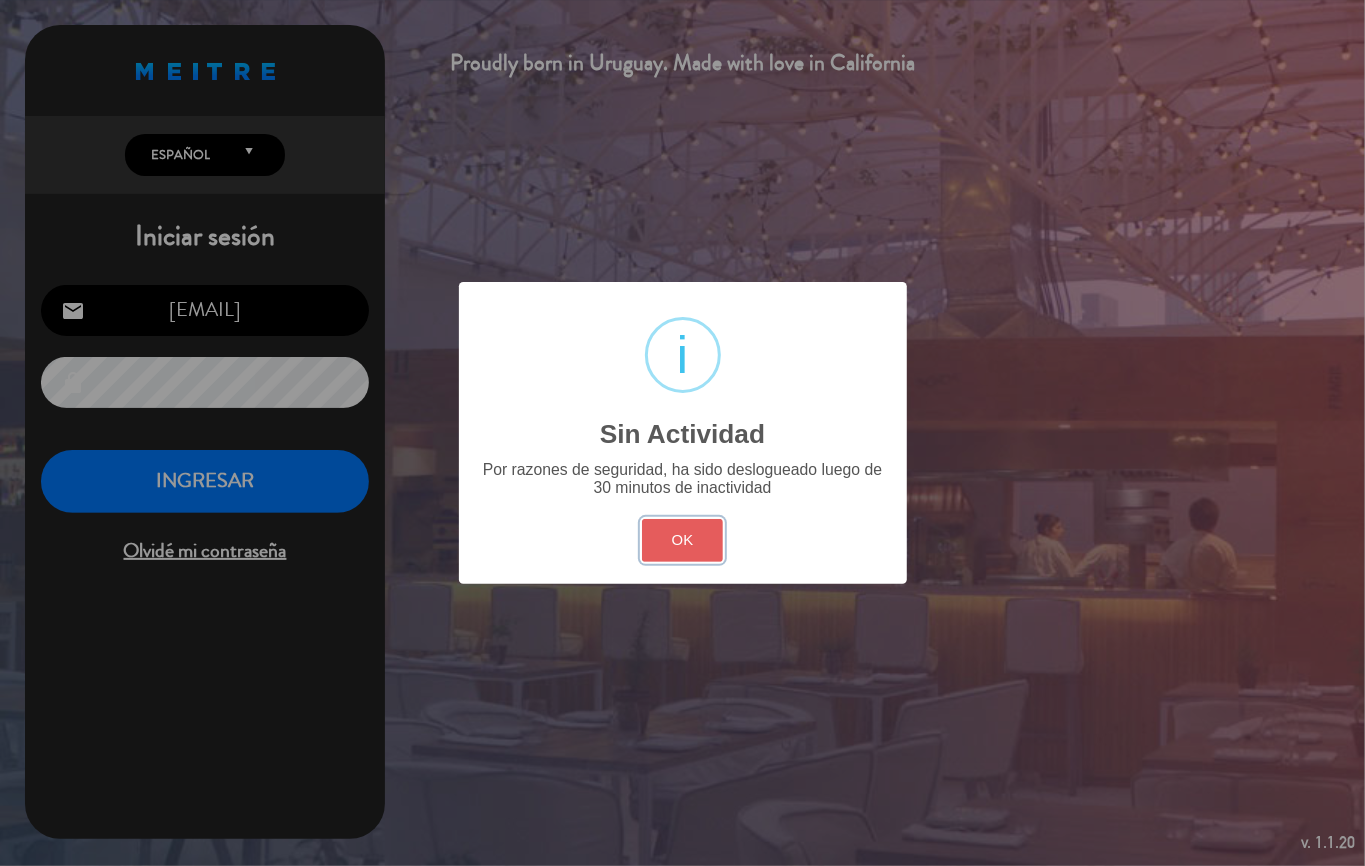 click on "OK" at bounding box center (682, 540) 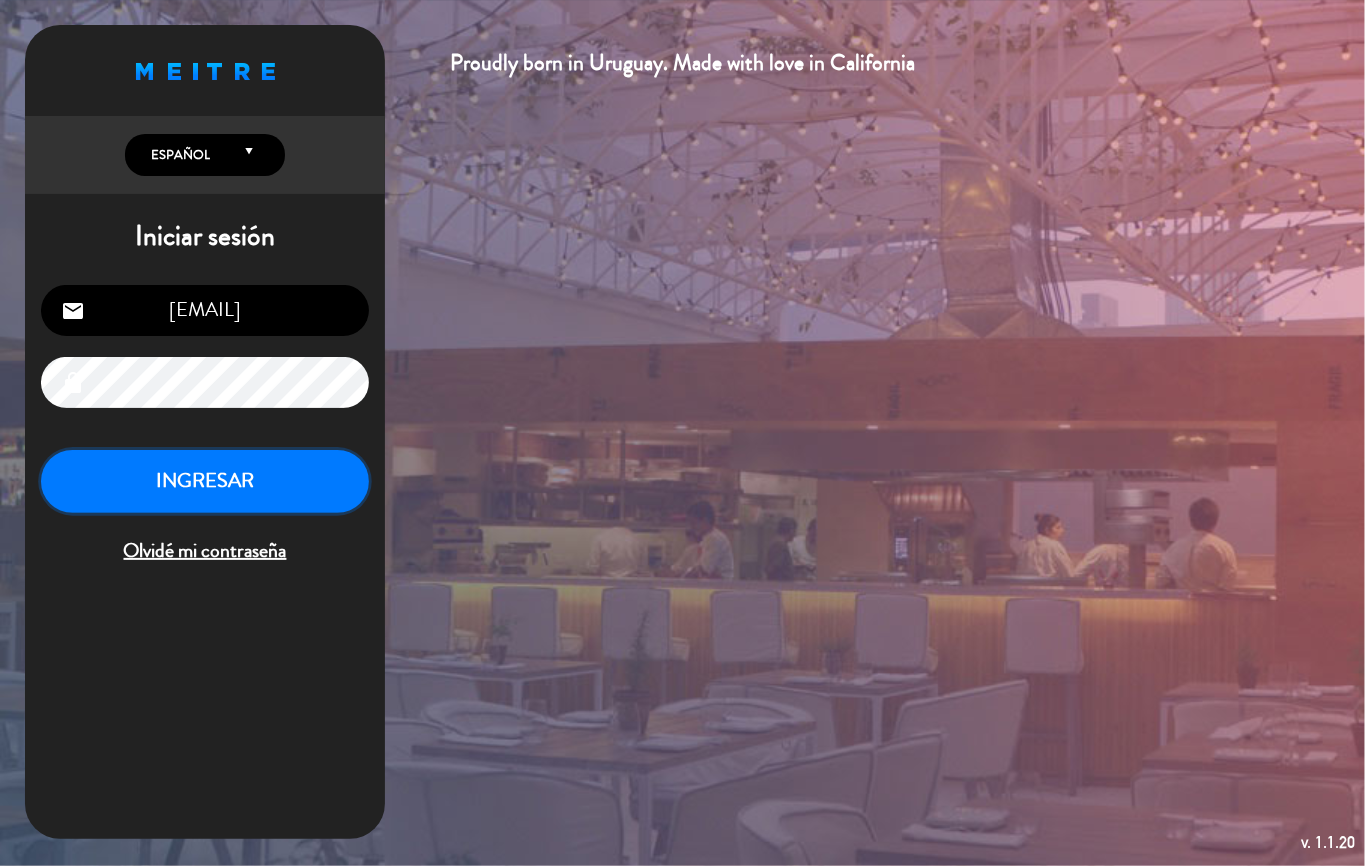 click on "INGRESAR" at bounding box center (205, 481) 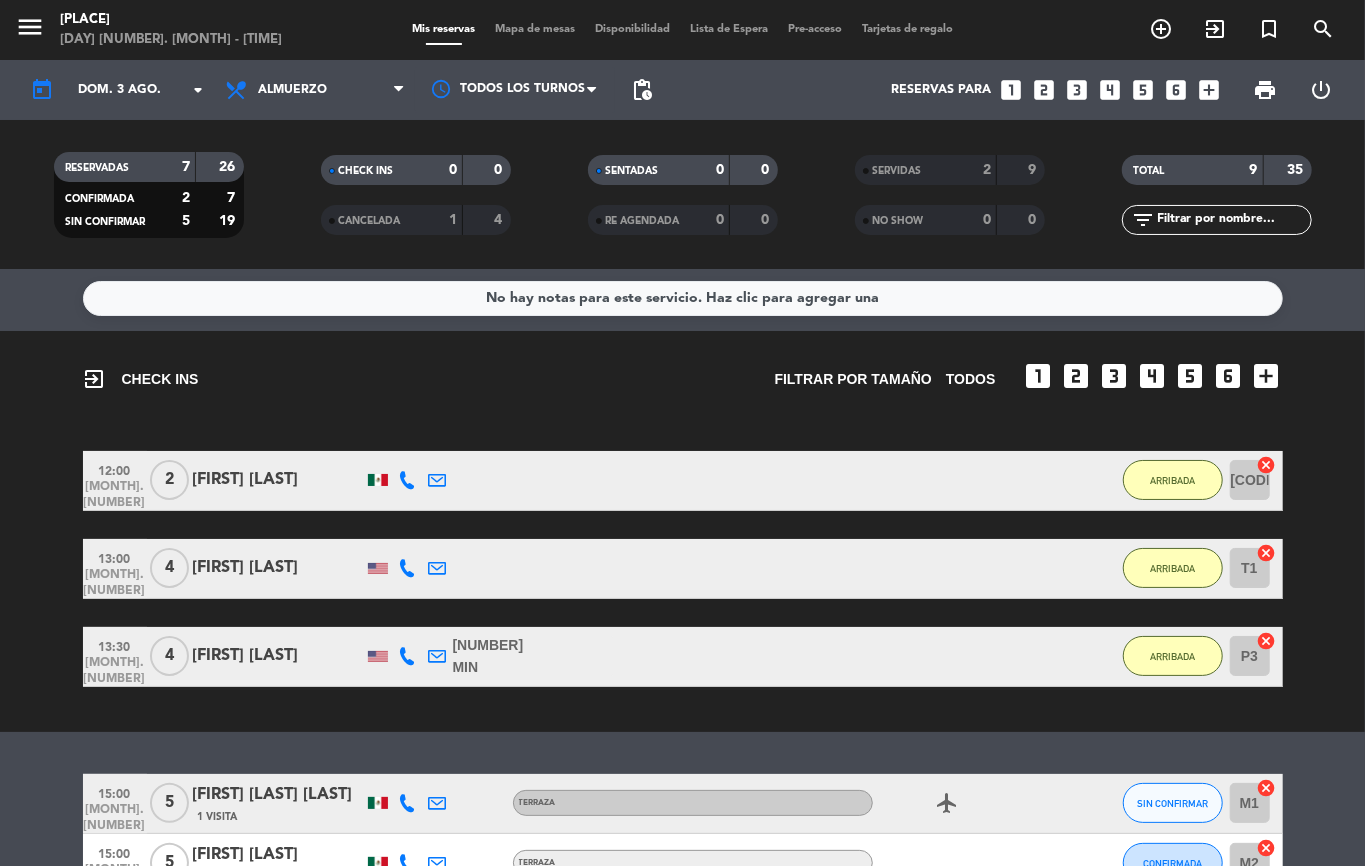 scroll, scrollTop: 0, scrollLeft: 0, axis: both 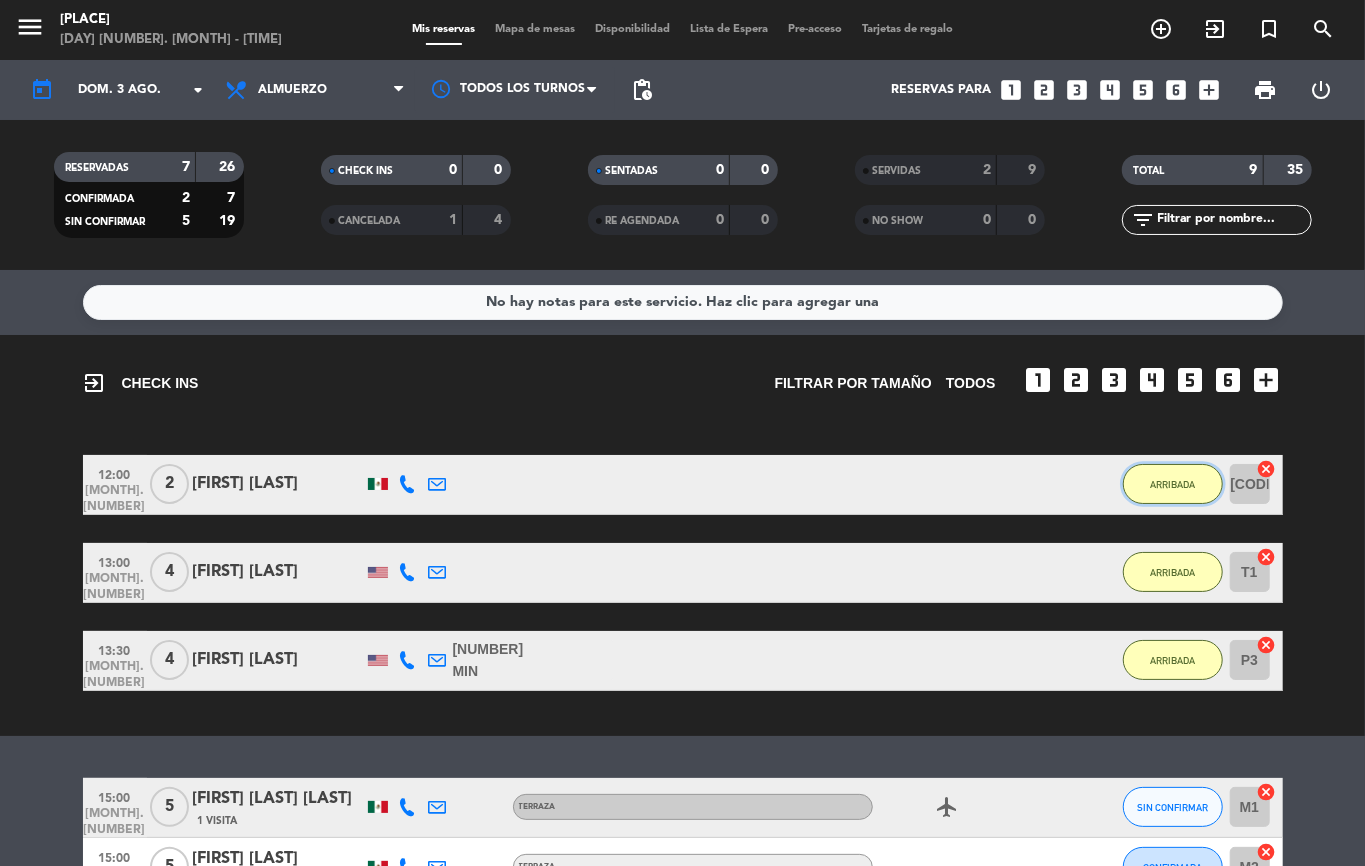 click on "ARRIBADA" 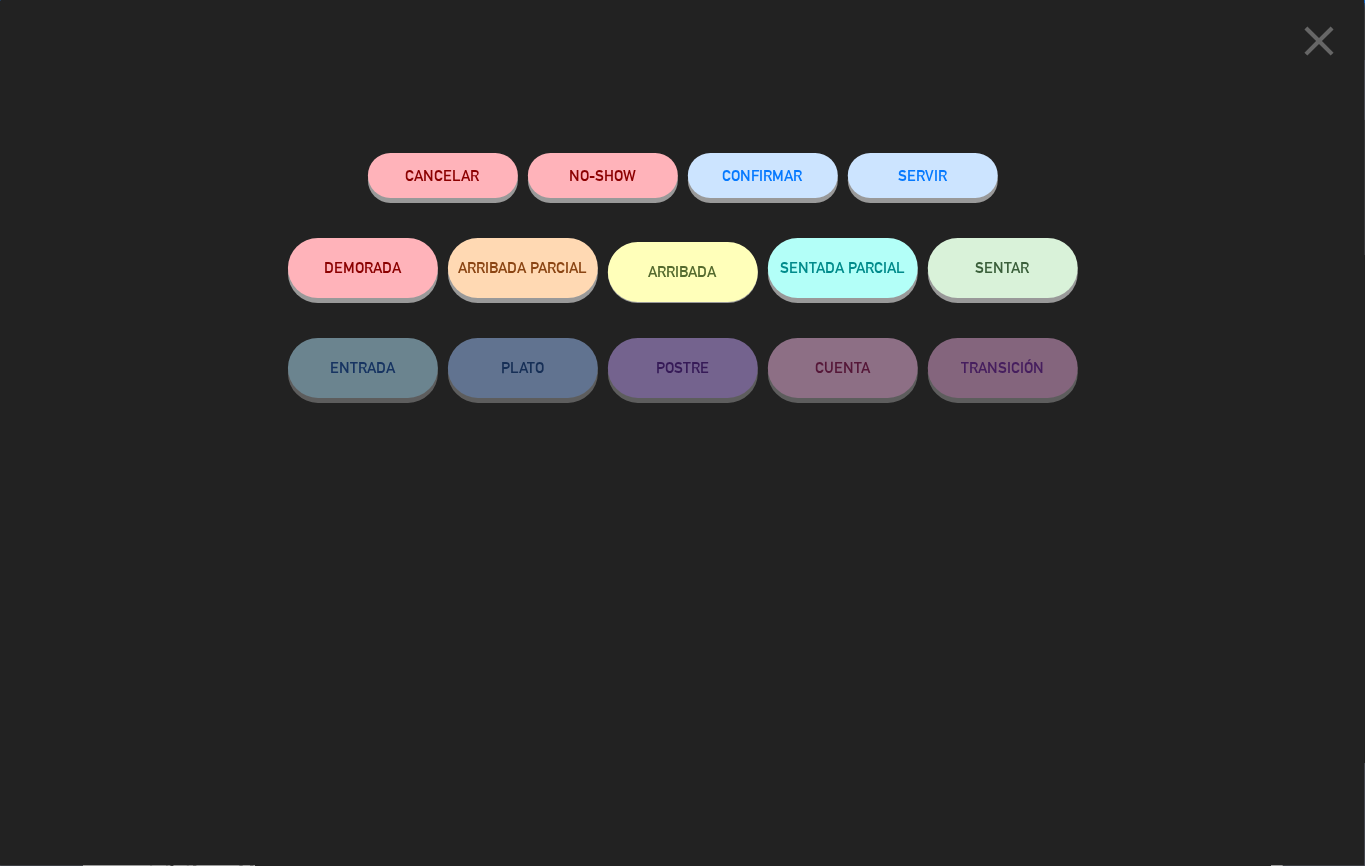 click on "SERVIR" 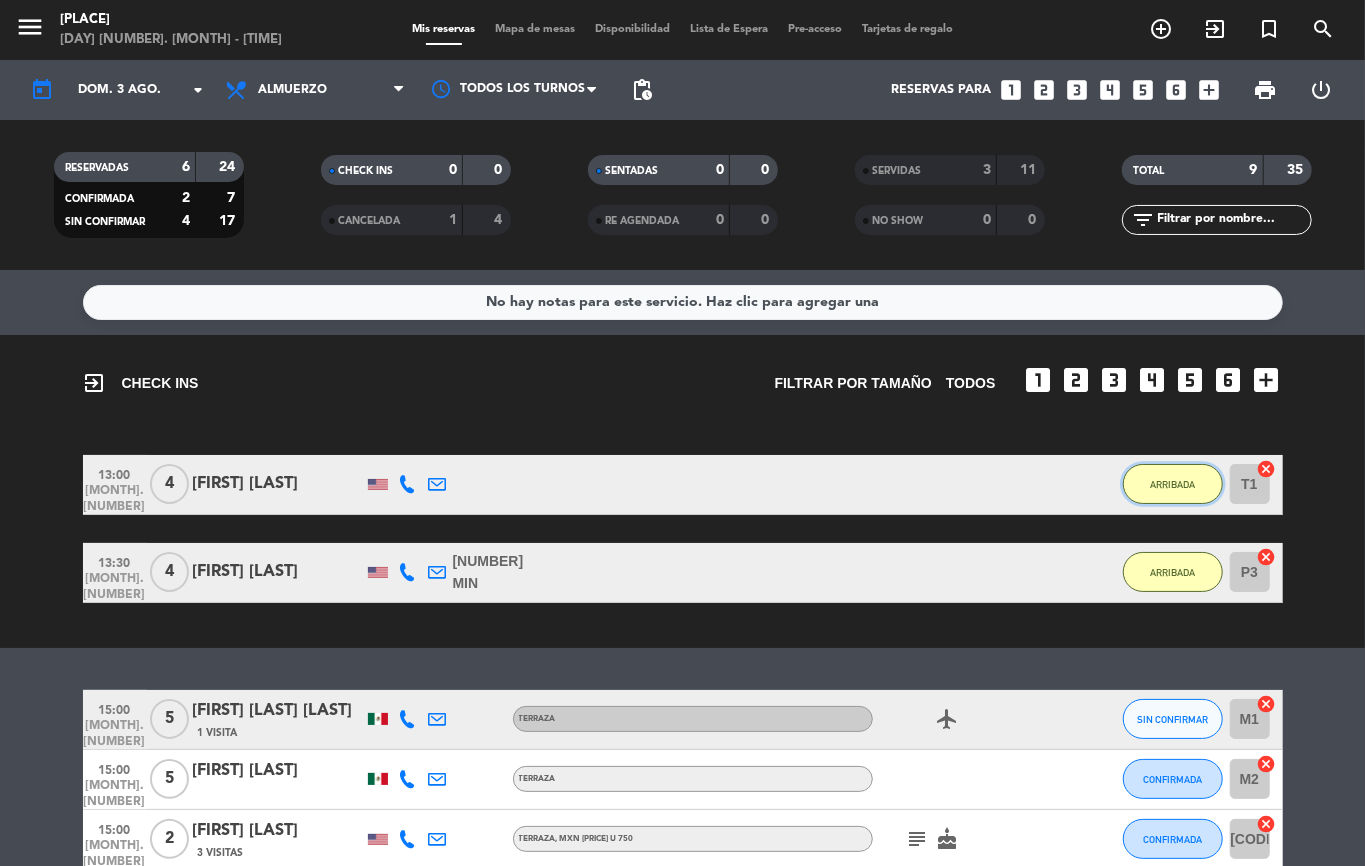 click on "ARRIBADA" 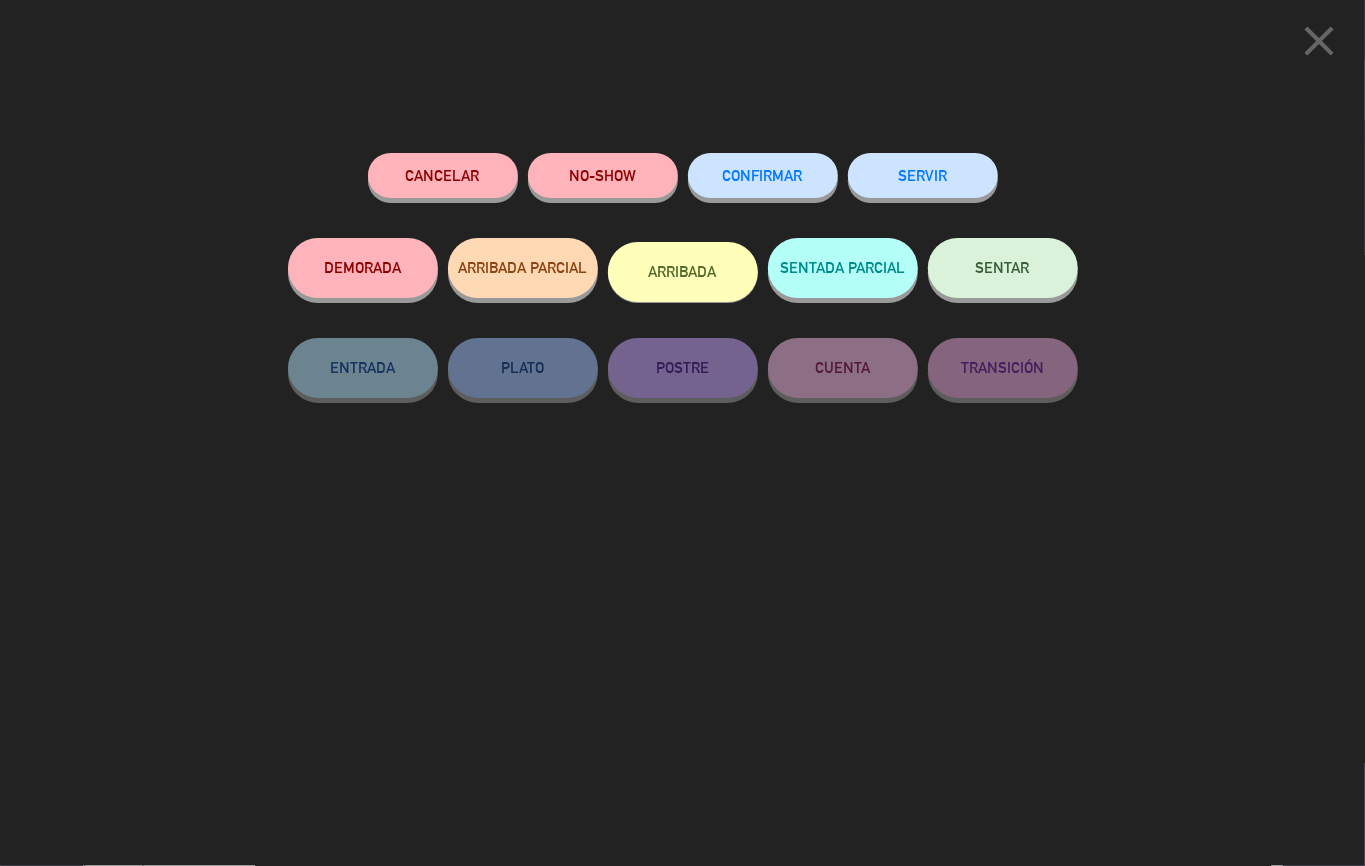 click on "SERVIR" 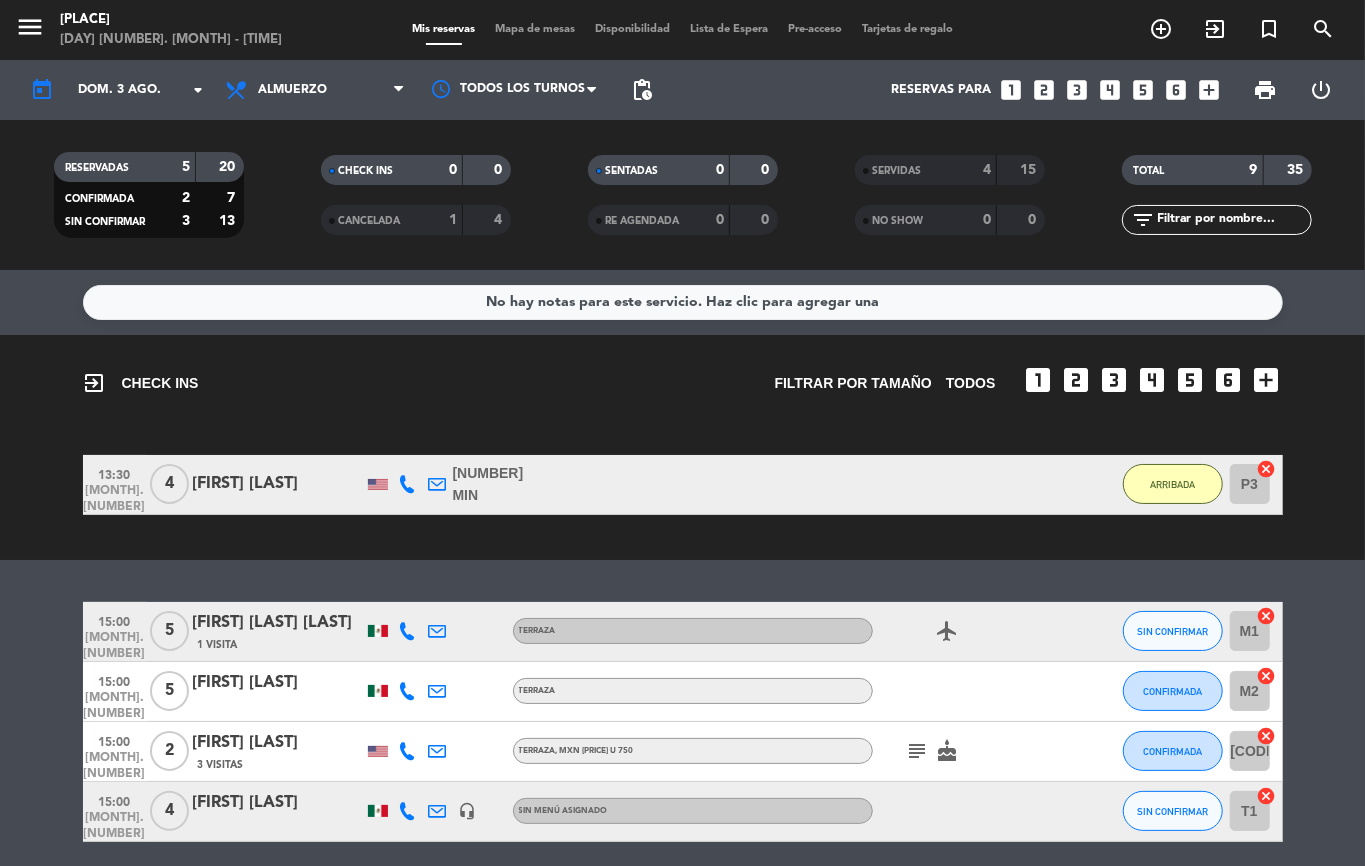 scroll, scrollTop: 74, scrollLeft: 0, axis: vertical 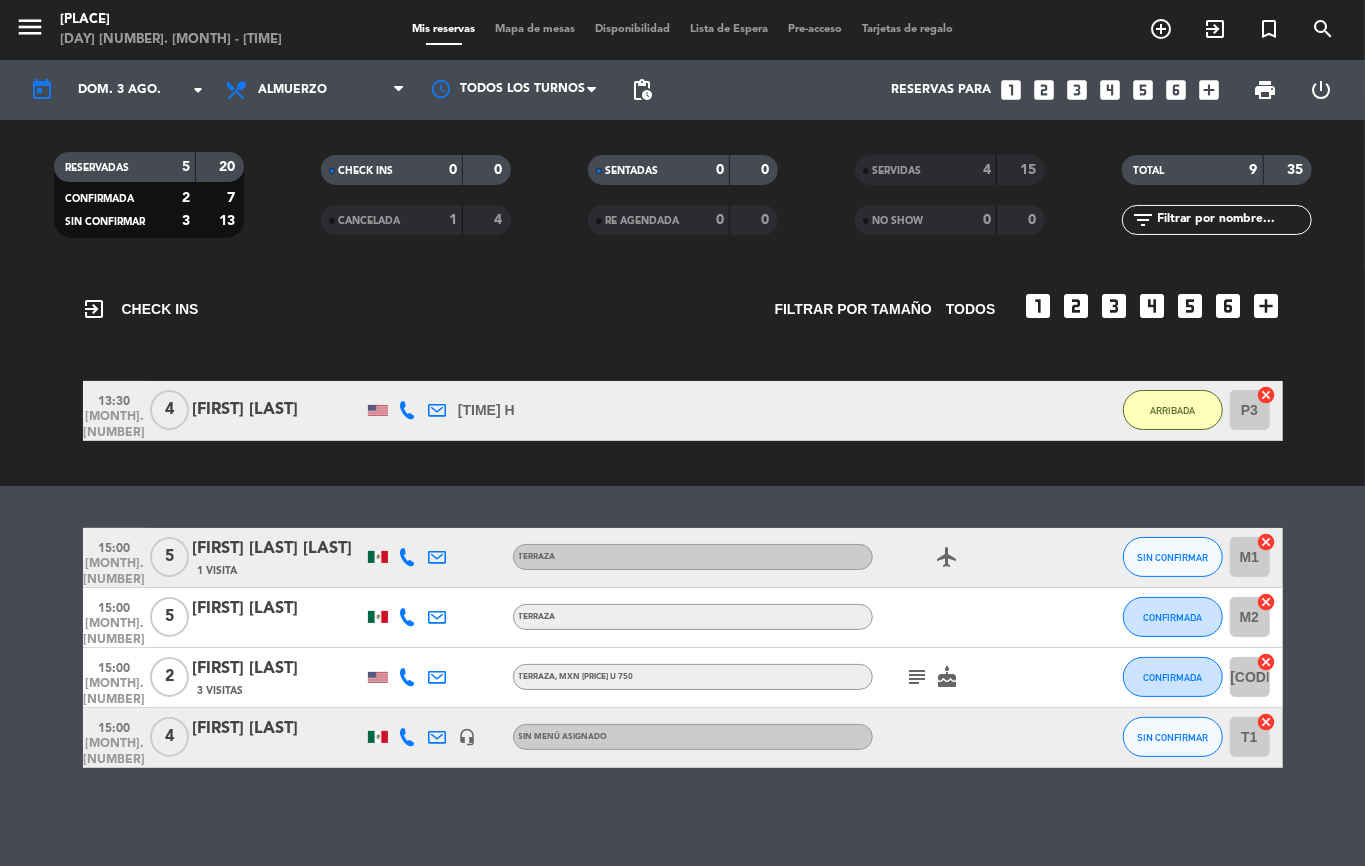 click on "subject" 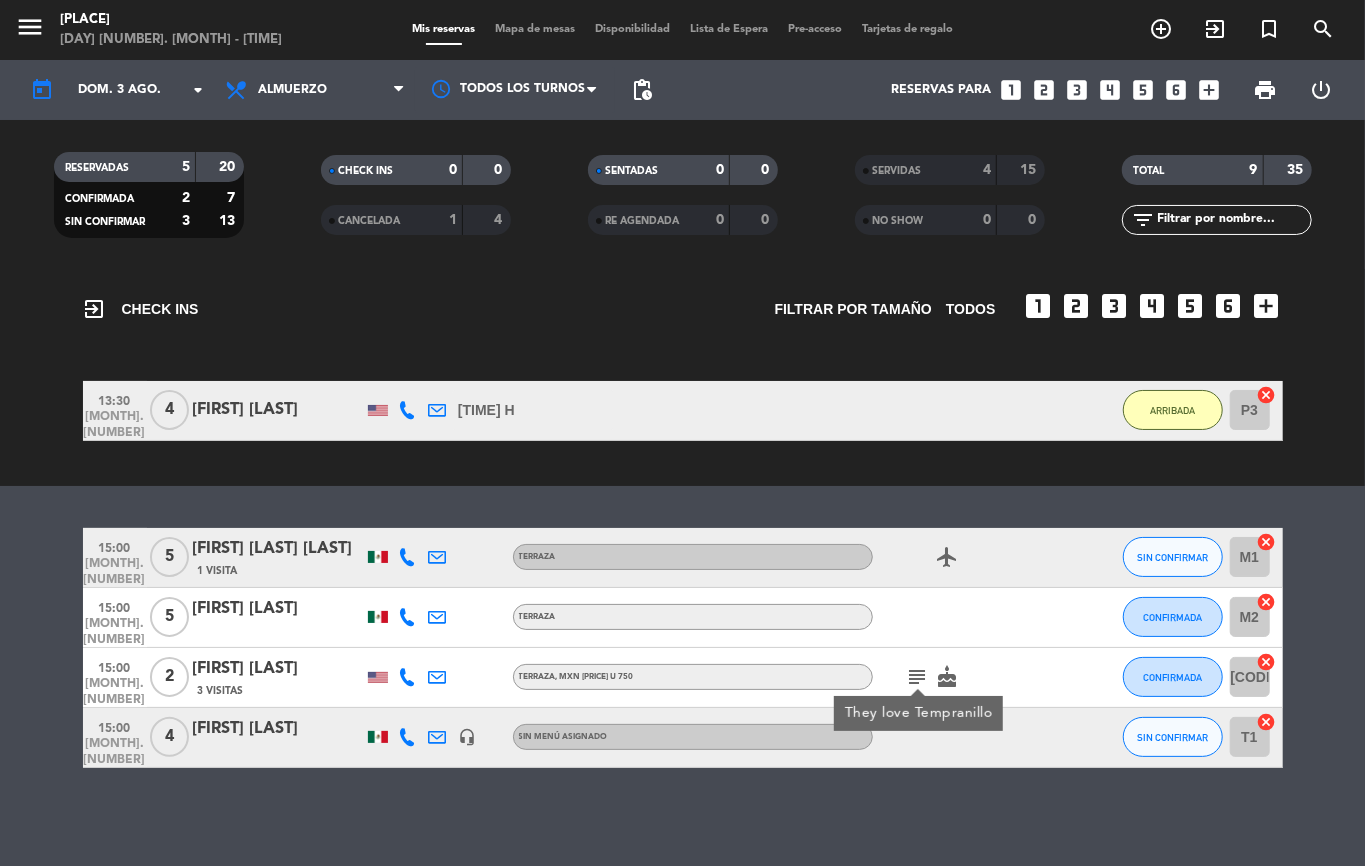 click on "[TIME] ago. 3 [NUMBER] [FIRST] [LAST] Visita Terraza airplanemode_active SIN CONFIRMAR M1 cancel [TIME] ago. 3 [NUMBER] [FIRST] [LAST] Terraza CONFIRMADA M2 cancel [TIME] ago. 3 [NUMBER] [FIRST] [LAST] [NUMBER] Visitas Terraza , MXN [PRICE] u 750 subject They love Tempranillo cake CONFIRMADA B1 cancel [TIME] ago. 3 [NUMBER] [FIRST] [LAST] headset_mic Sin menú asignado SIN CONFIRMAR T1 cancel" 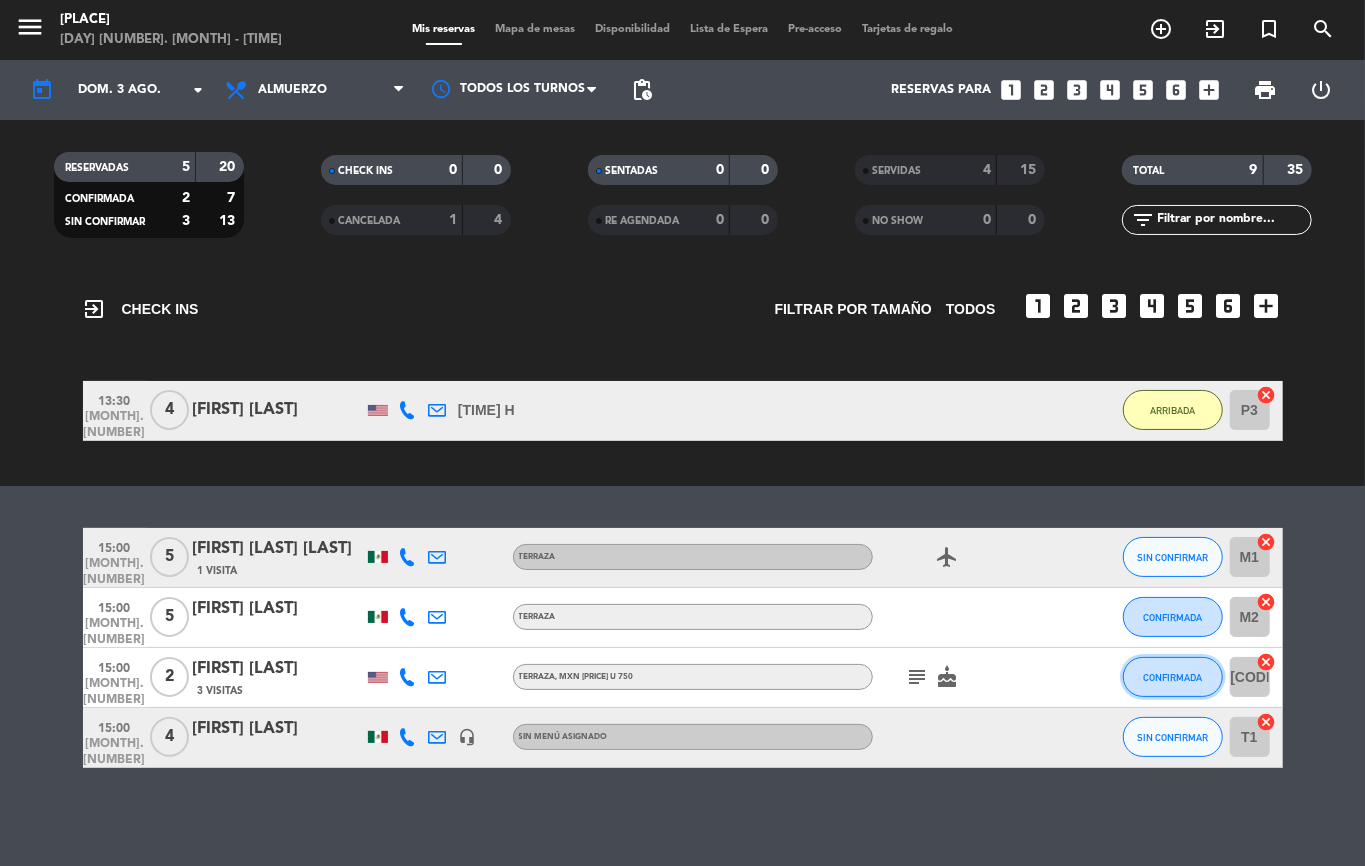 click on "CONFIRMADA" 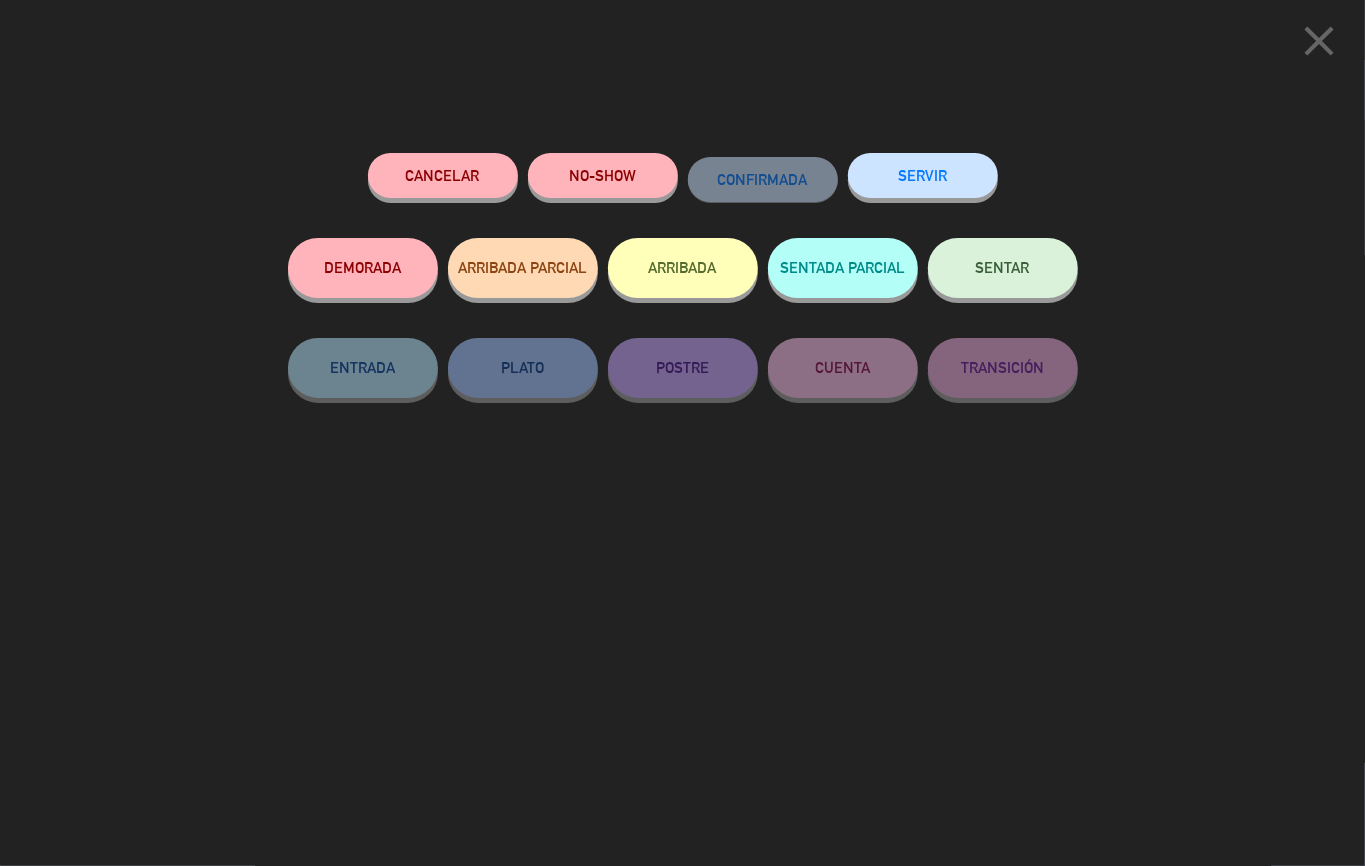 click on "ARRIBADA" 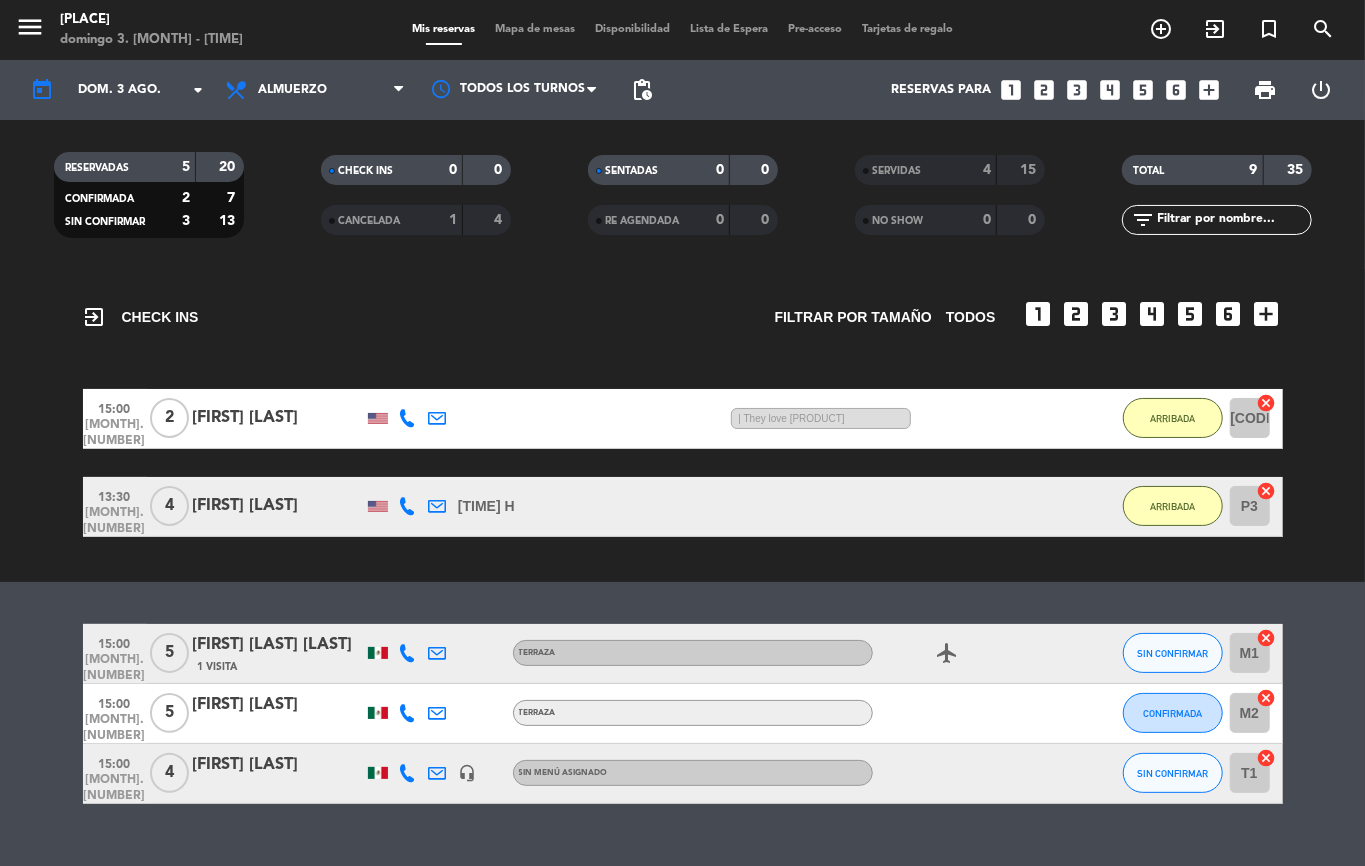 scroll, scrollTop: 102, scrollLeft: 0, axis: vertical 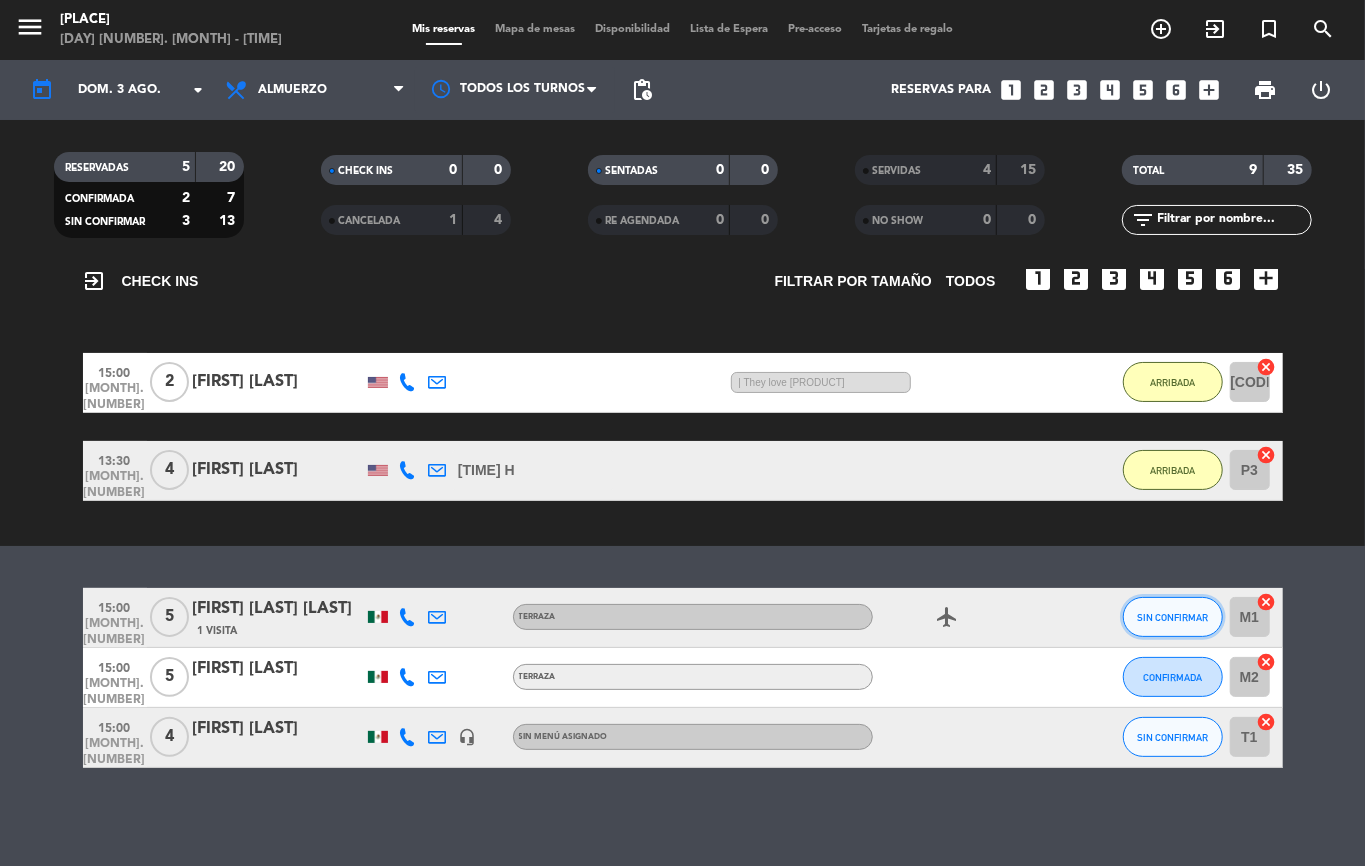 click on "SIN CONFIRMAR" 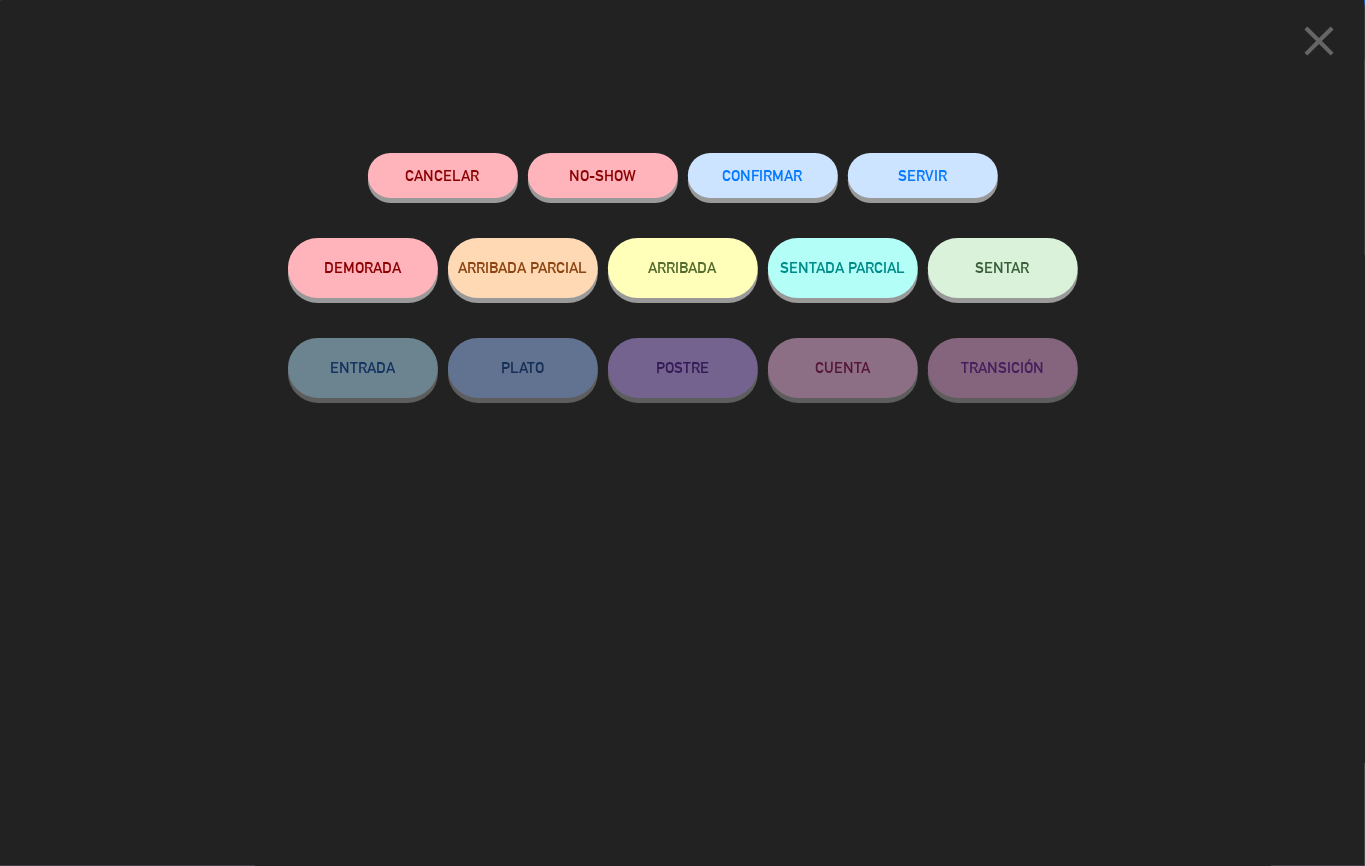 click on "ARRIBADA" 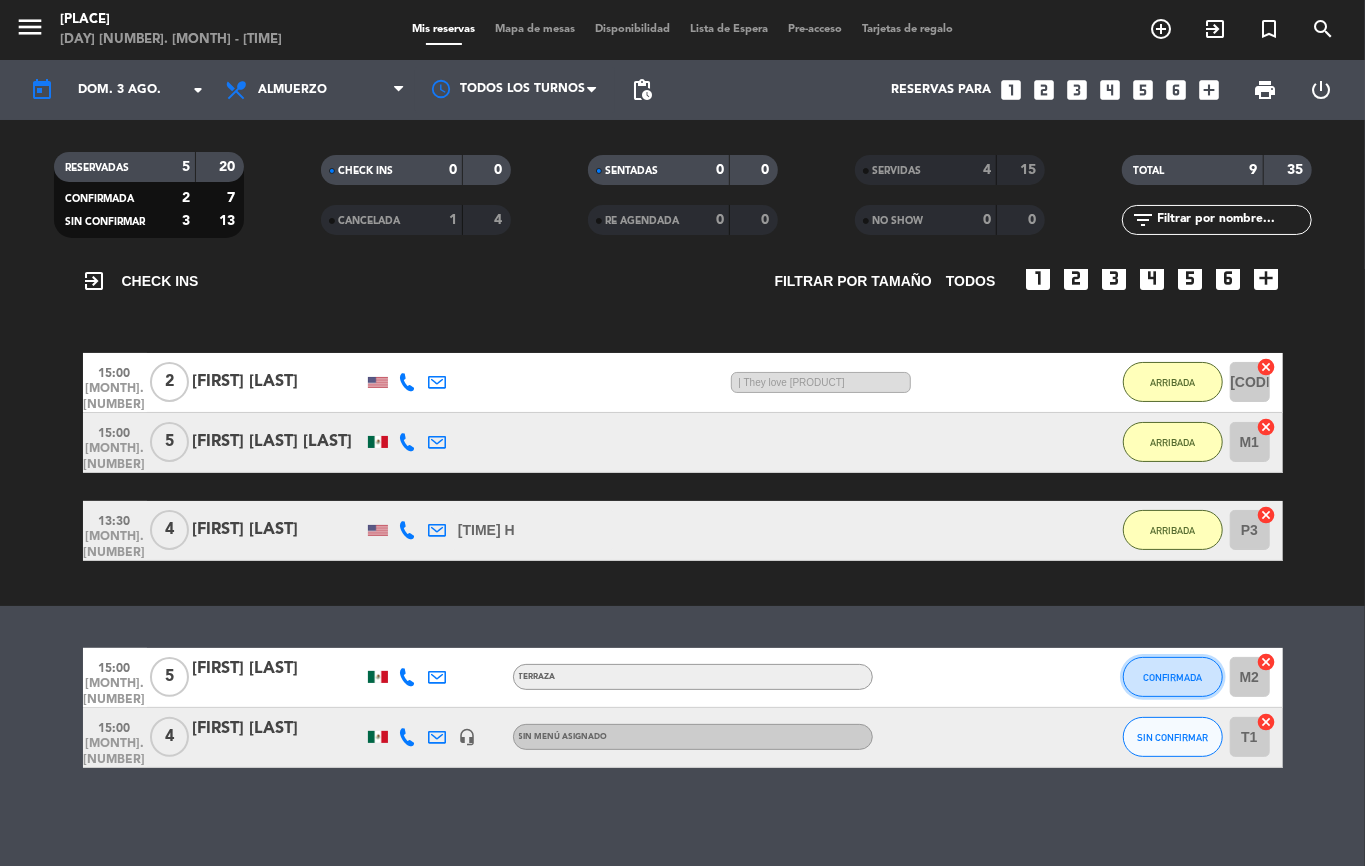 click on "CONFIRMADA" 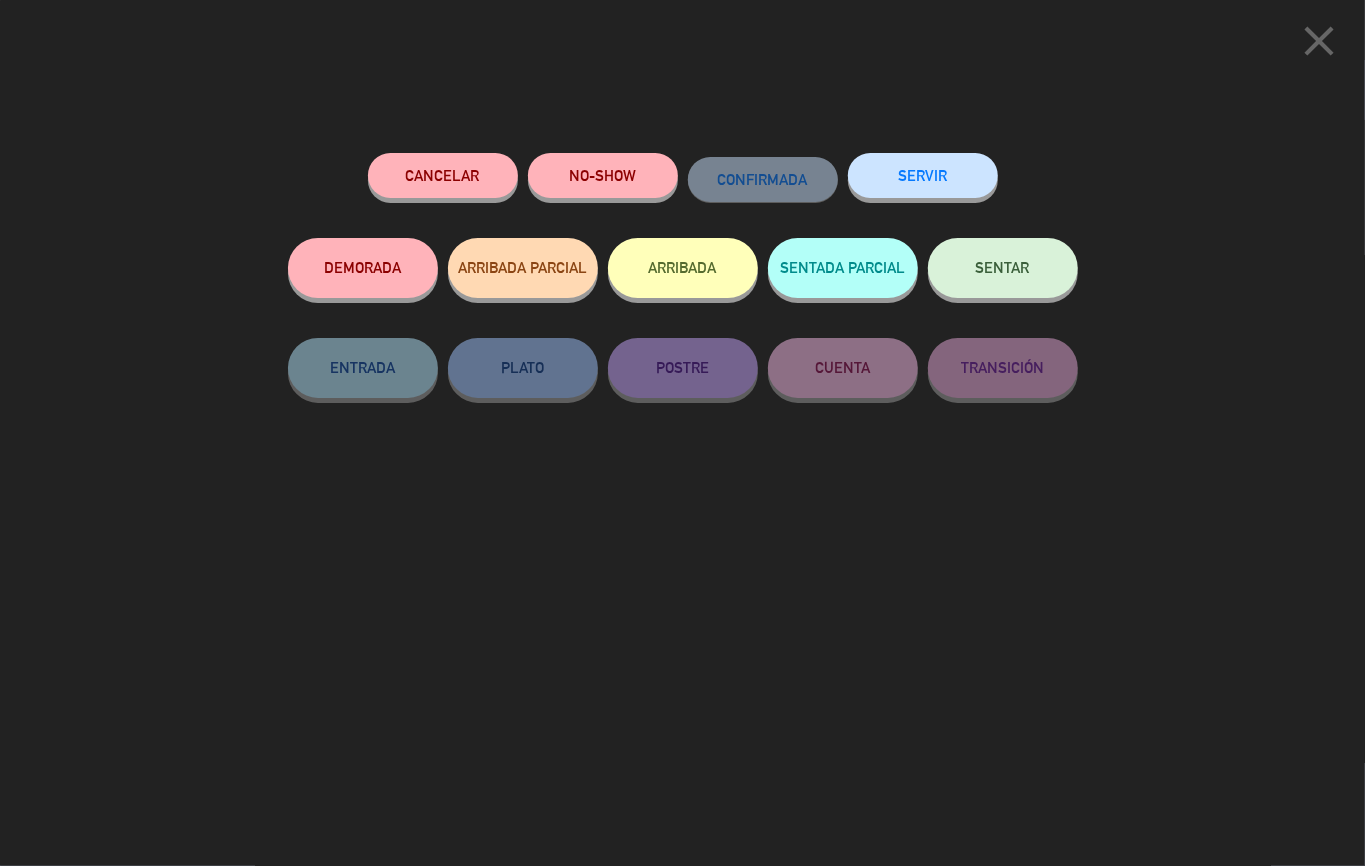 click on "ARRIBADA" 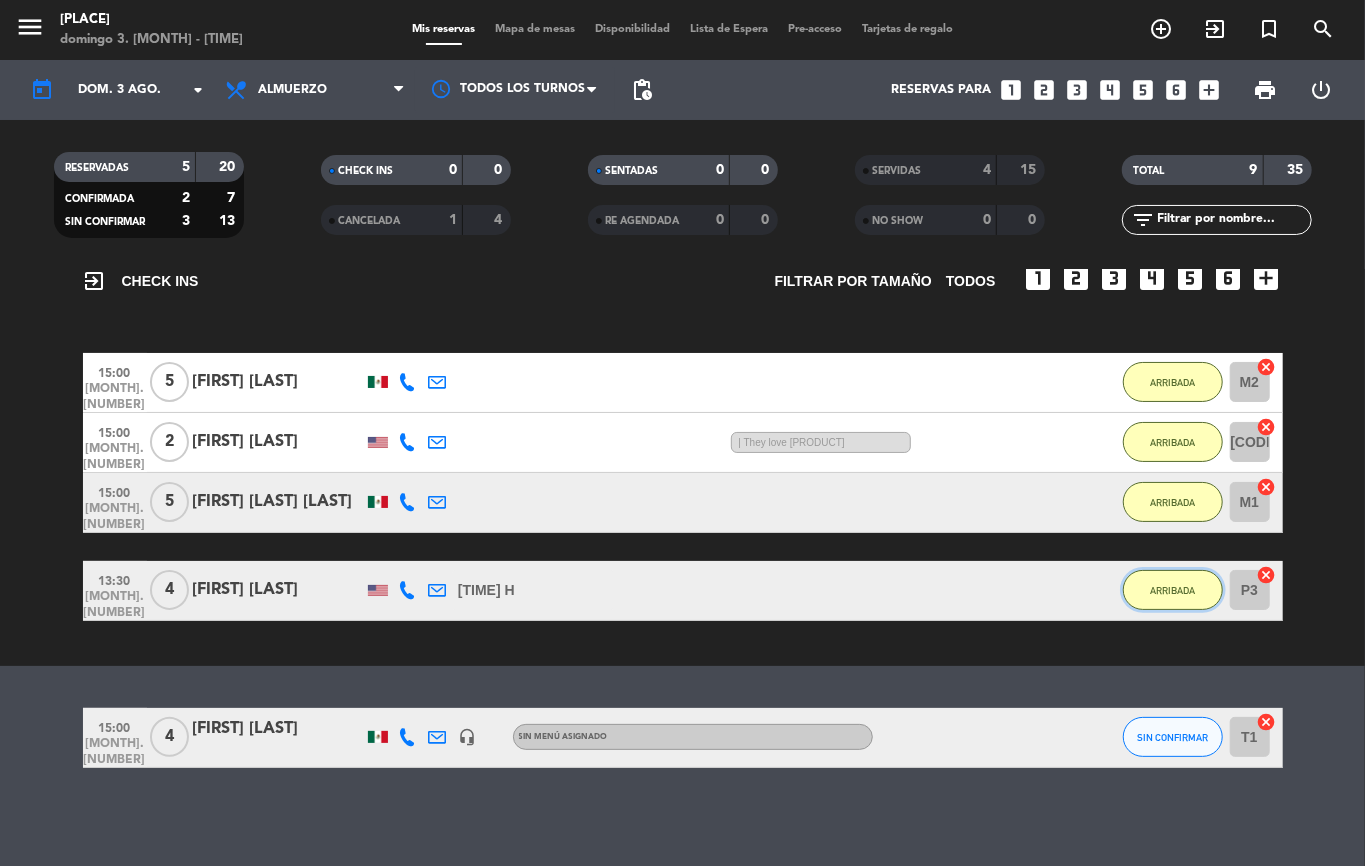 click on "ARRIBADA" 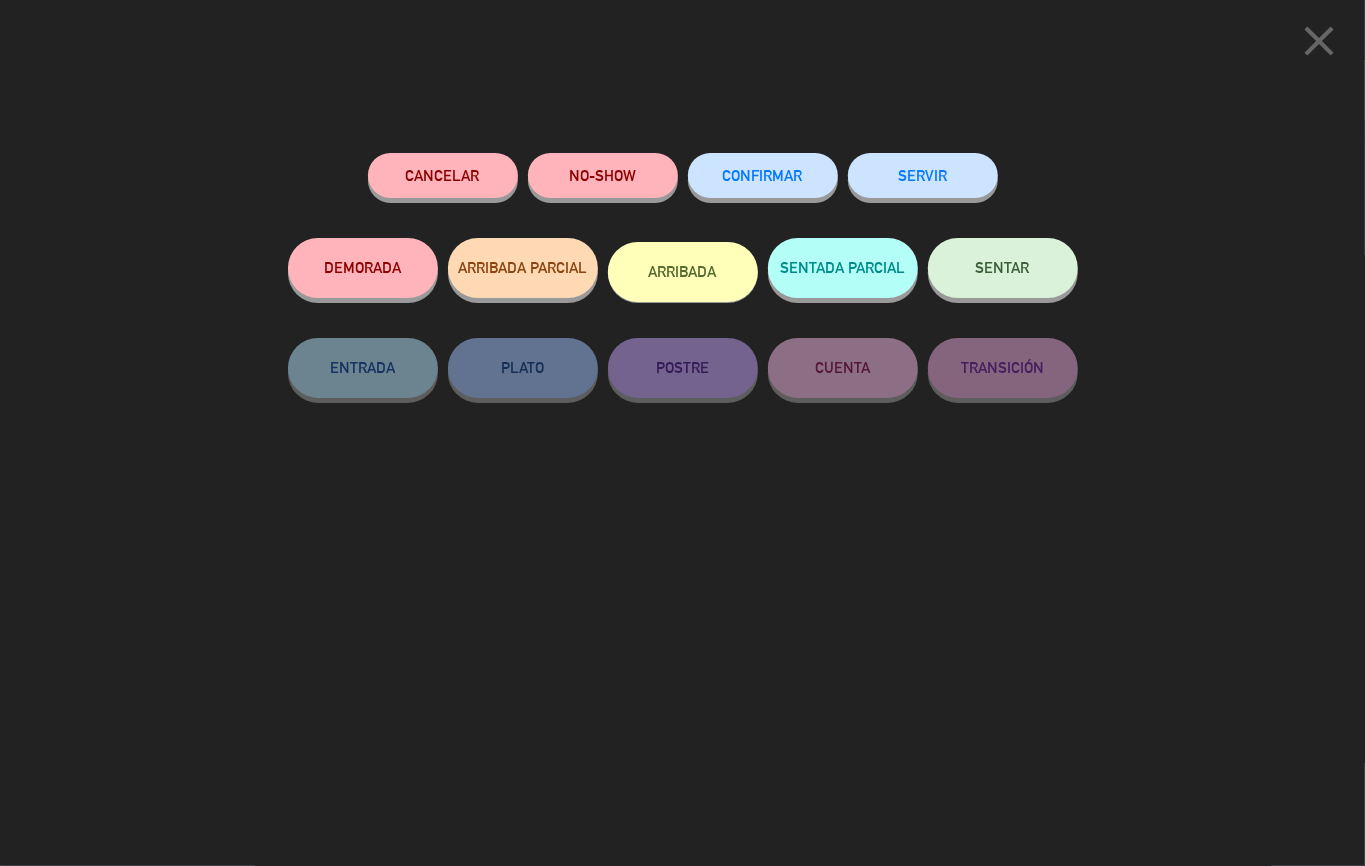 click on "SERVIR" 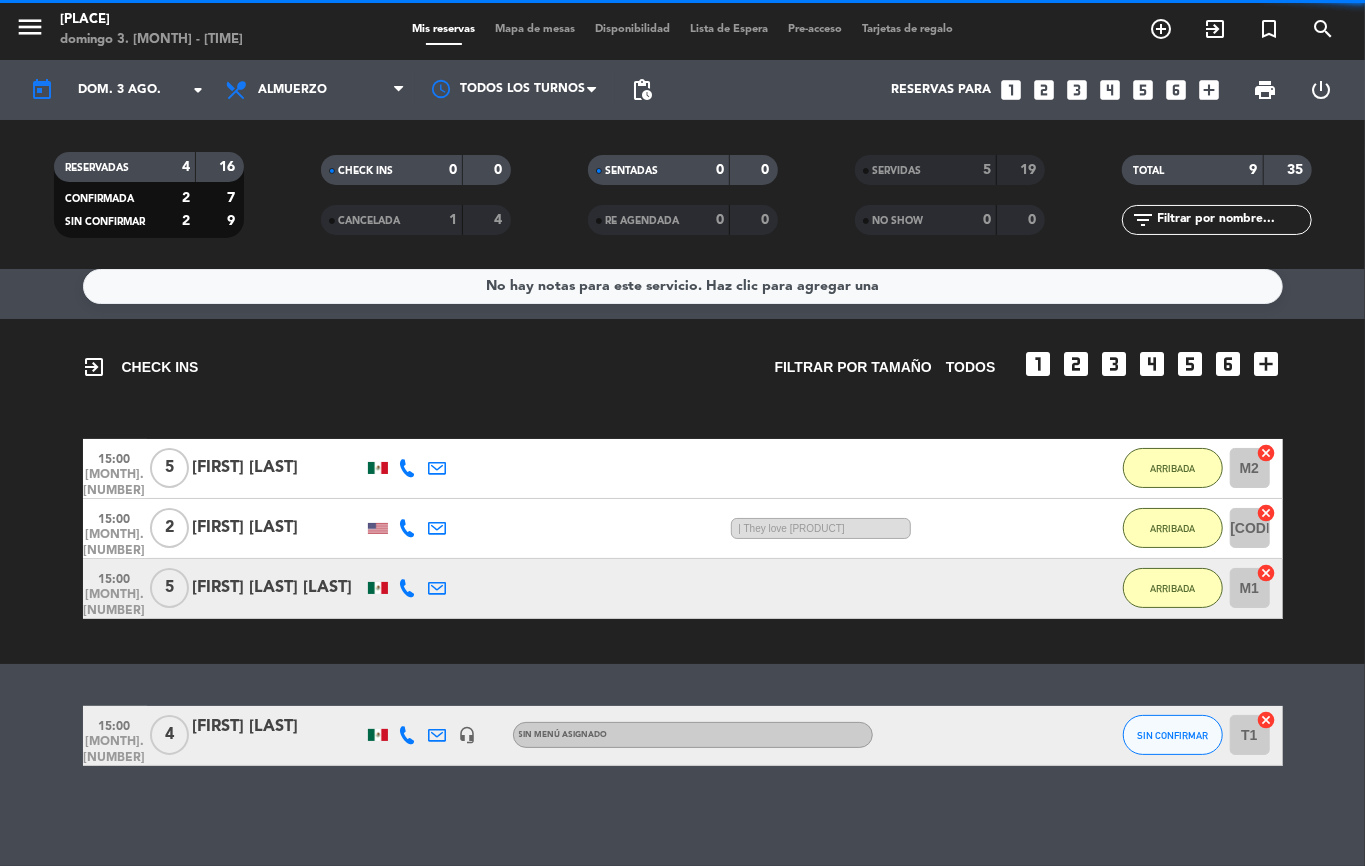 scroll, scrollTop: 14, scrollLeft: 0, axis: vertical 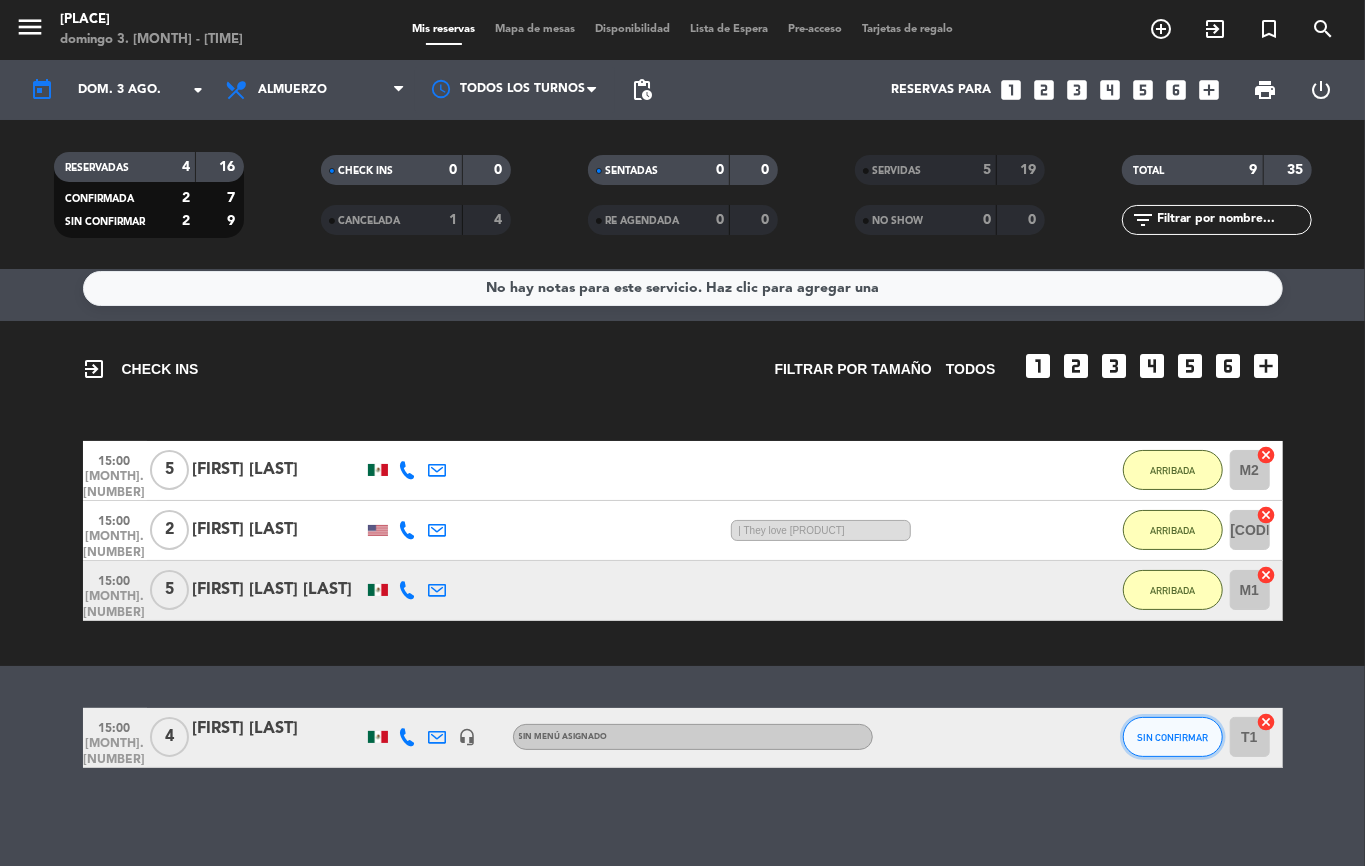 click on "SIN CONFIRMAR" 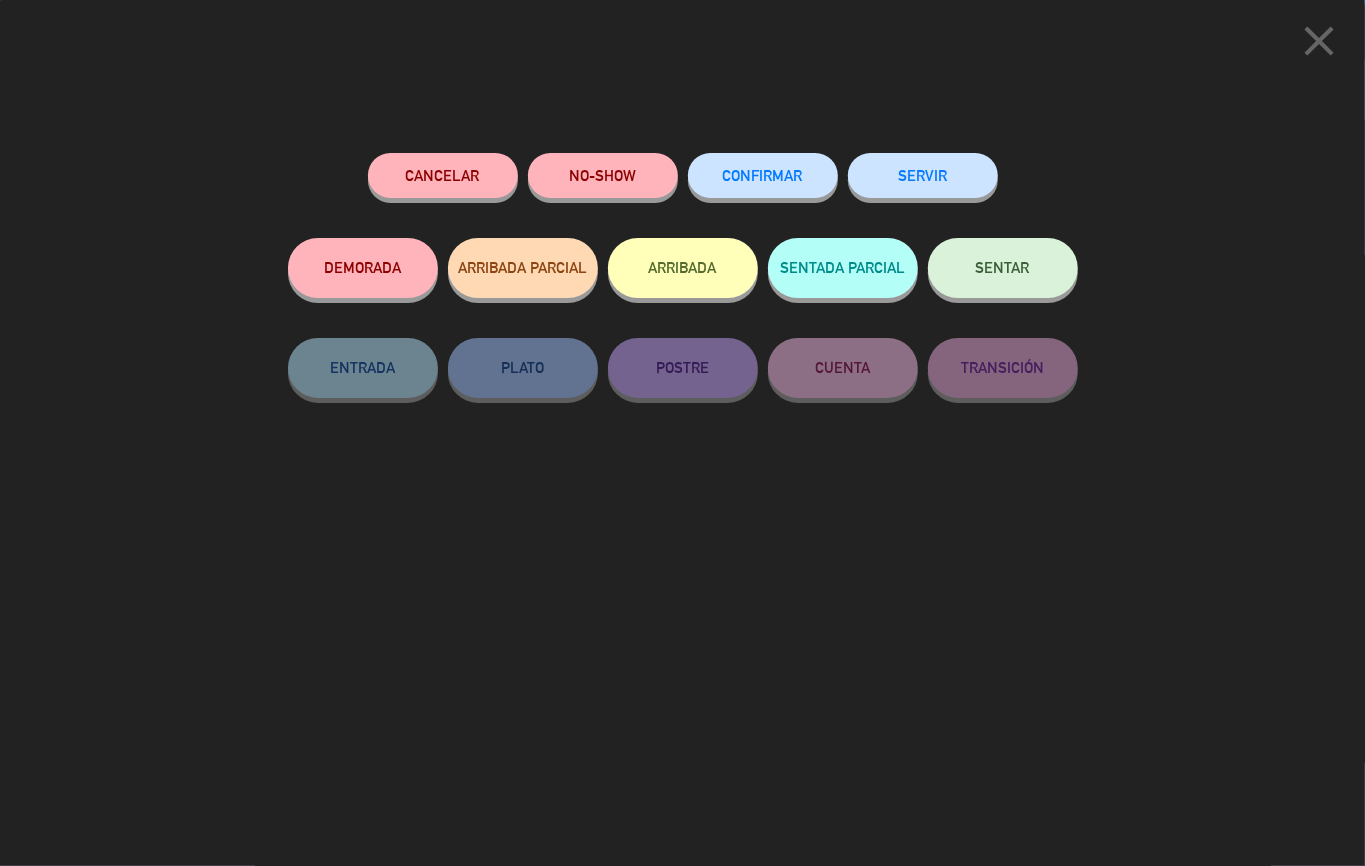 click on "ARRIBADA" 